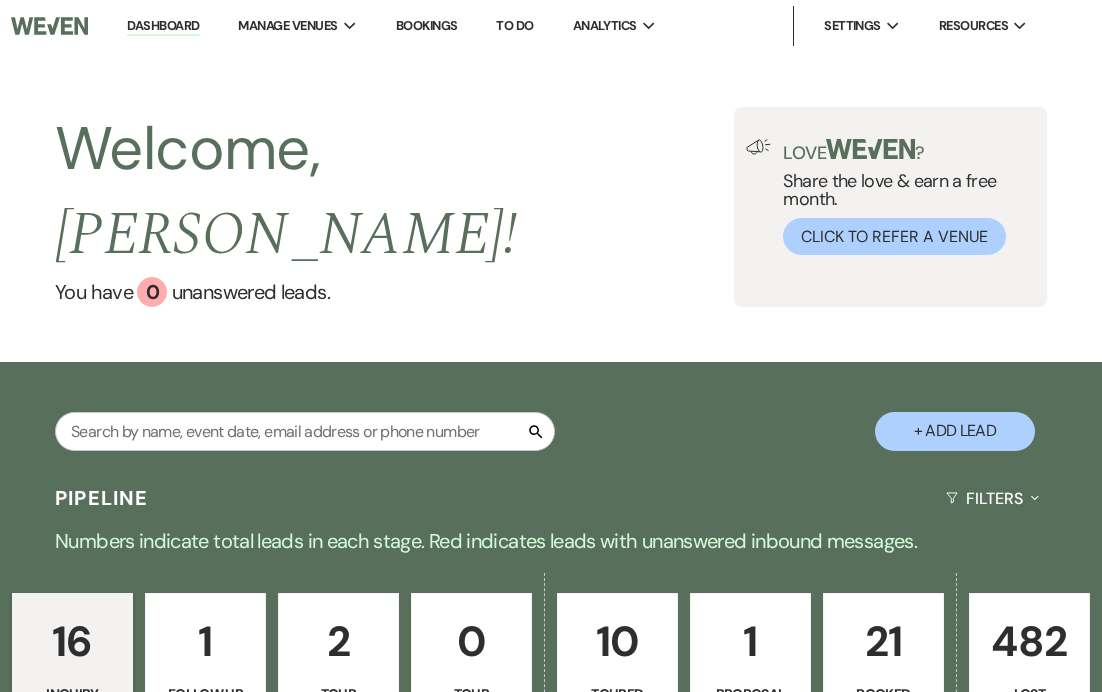 scroll, scrollTop: 0, scrollLeft: 0, axis: both 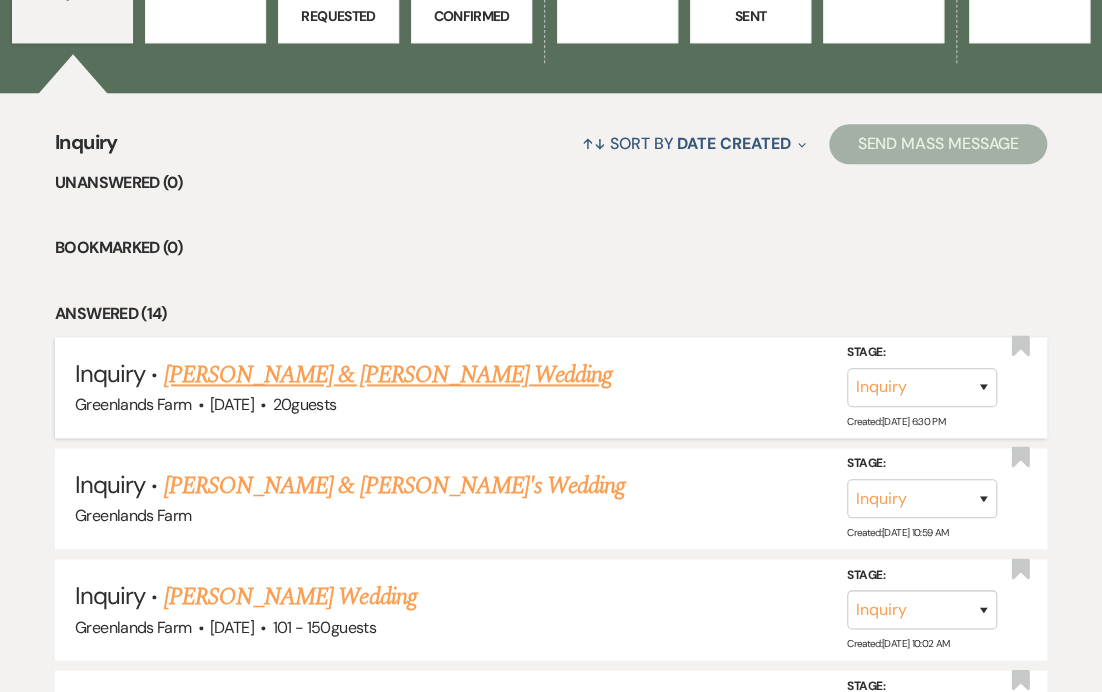 click on "[PERSON_NAME] & [PERSON_NAME] Wedding" at bounding box center (388, 375) 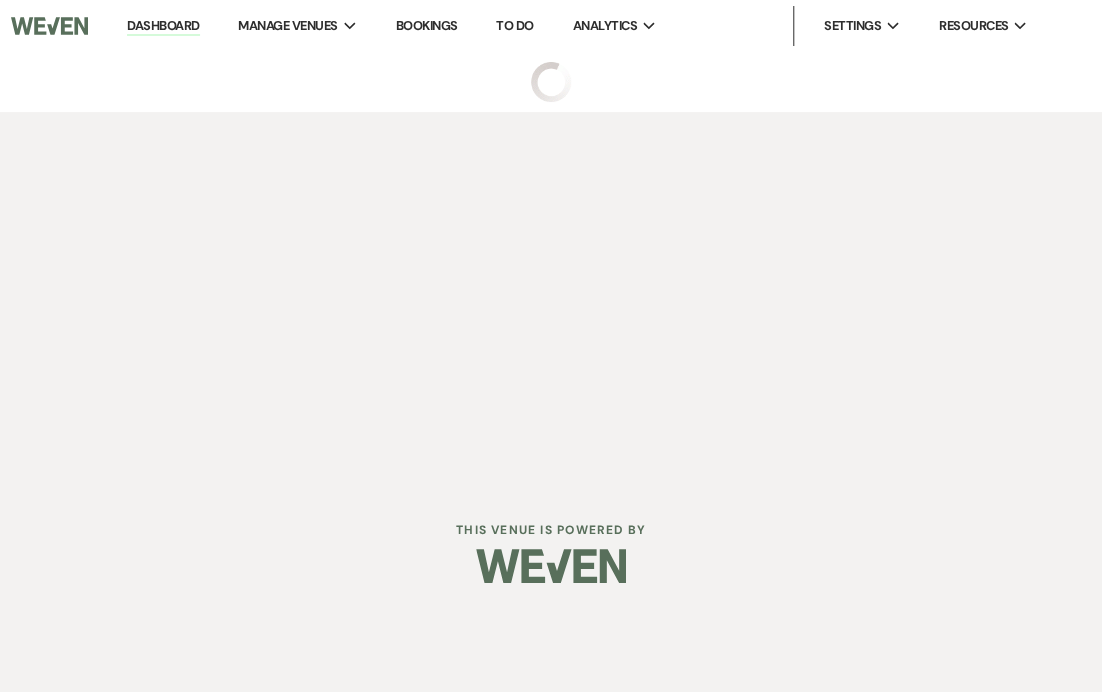 scroll, scrollTop: 0, scrollLeft: 0, axis: both 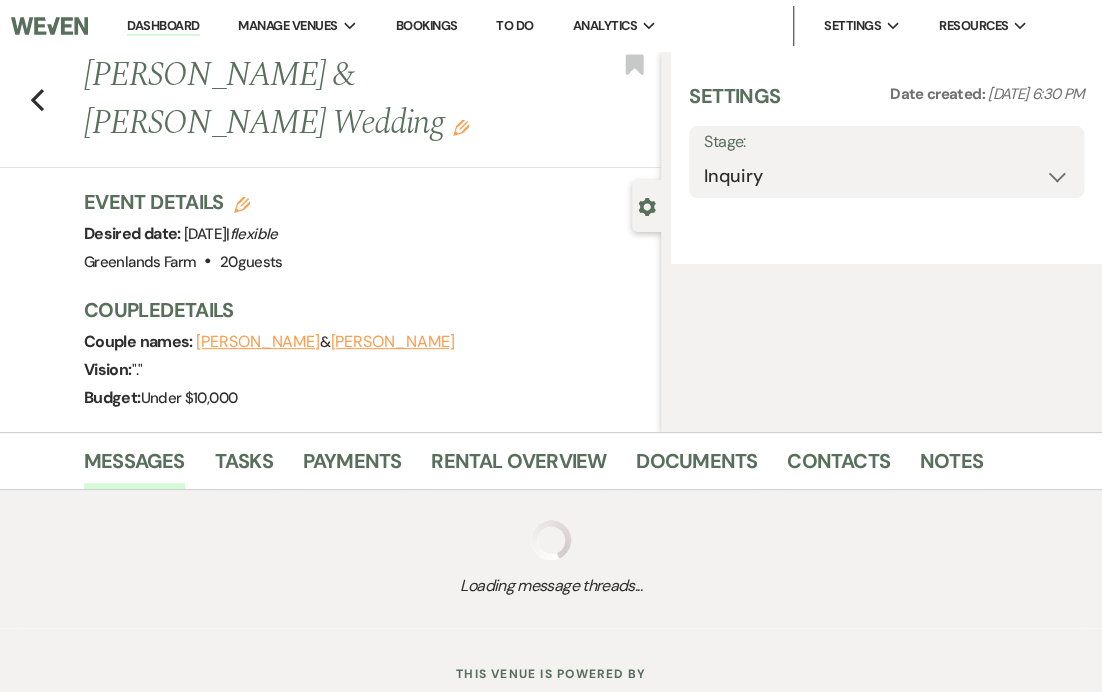 select on "1" 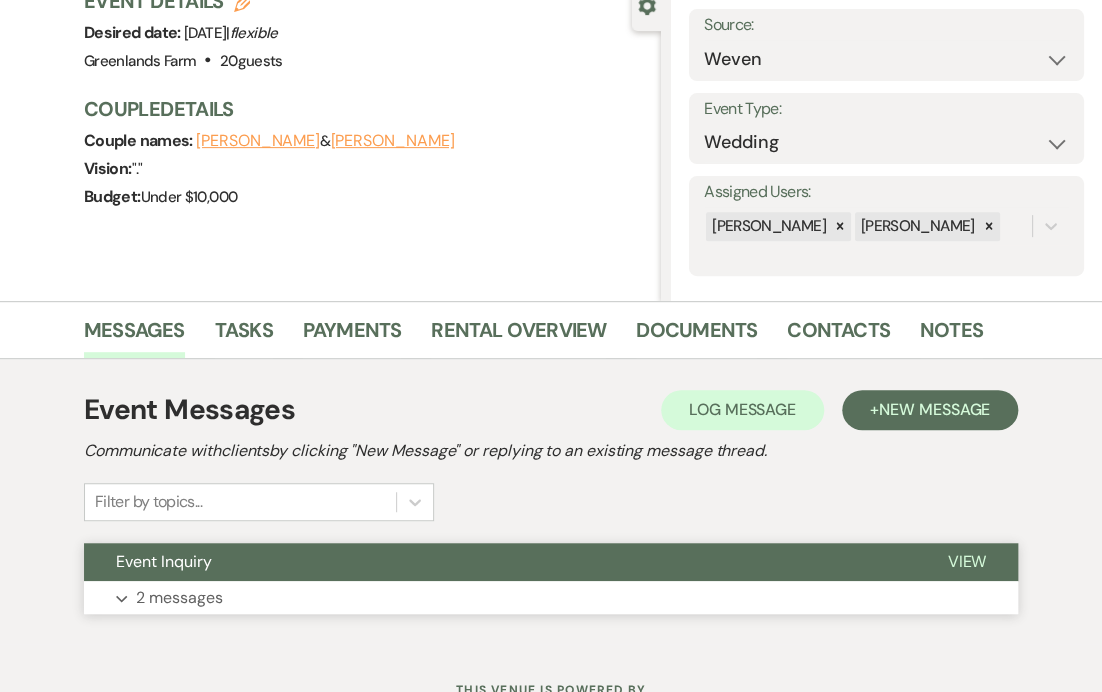scroll, scrollTop: 281, scrollLeft: 0, axis: vertical 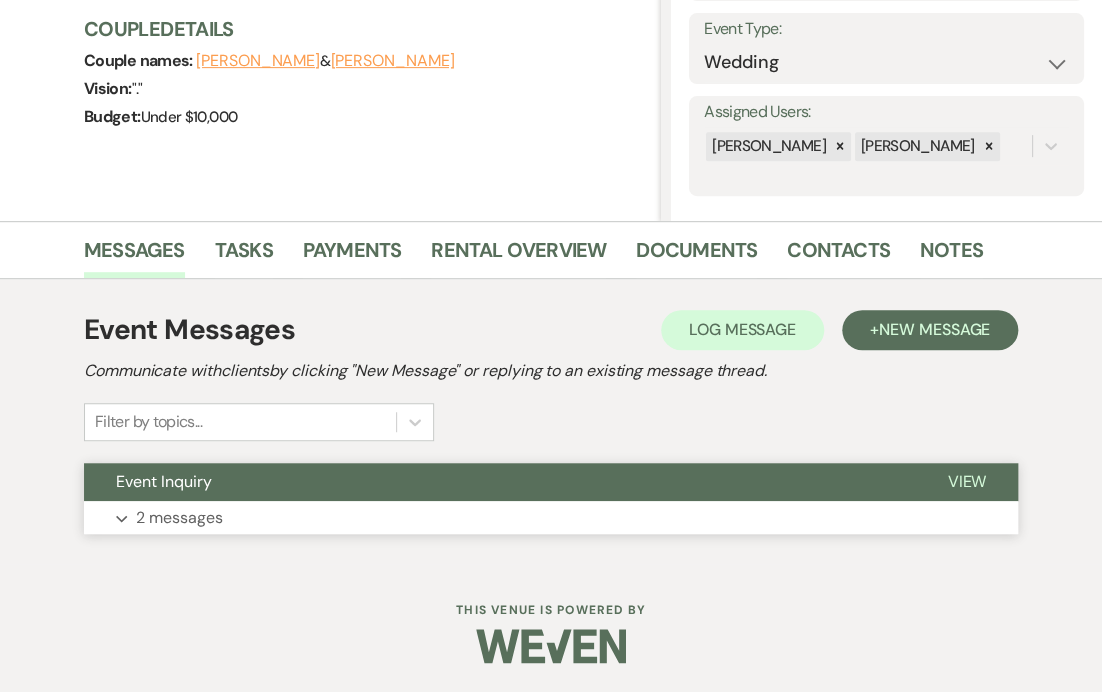 click on "Expand" 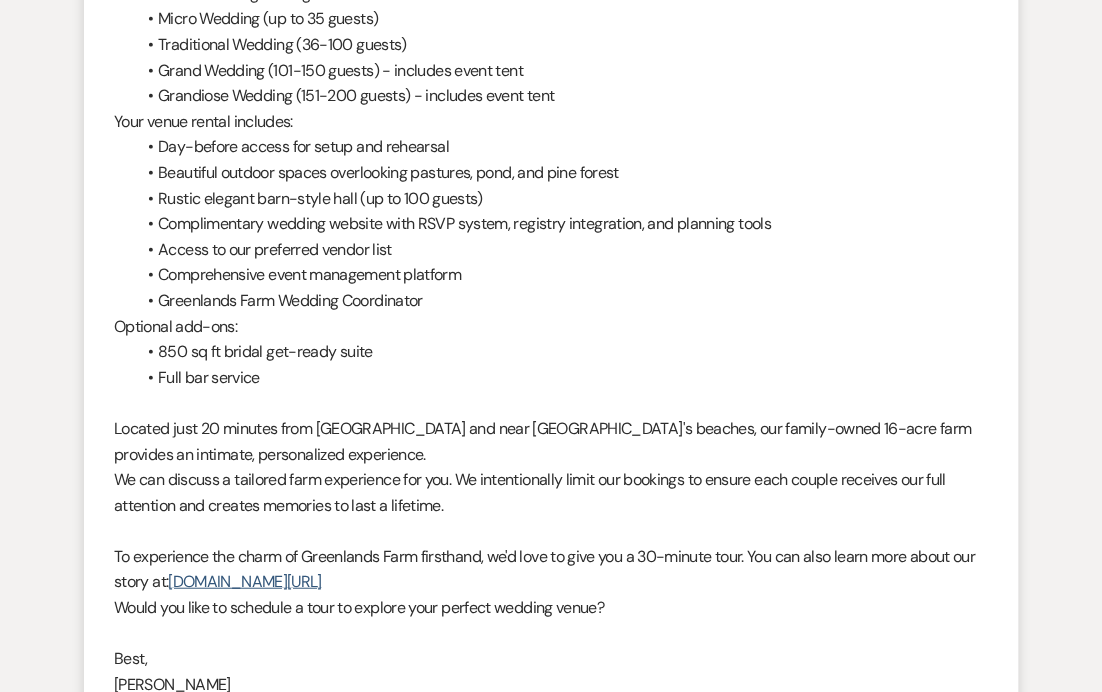 scroll, scrollTop: 1881, scrollLeft: 0, axis: vertical 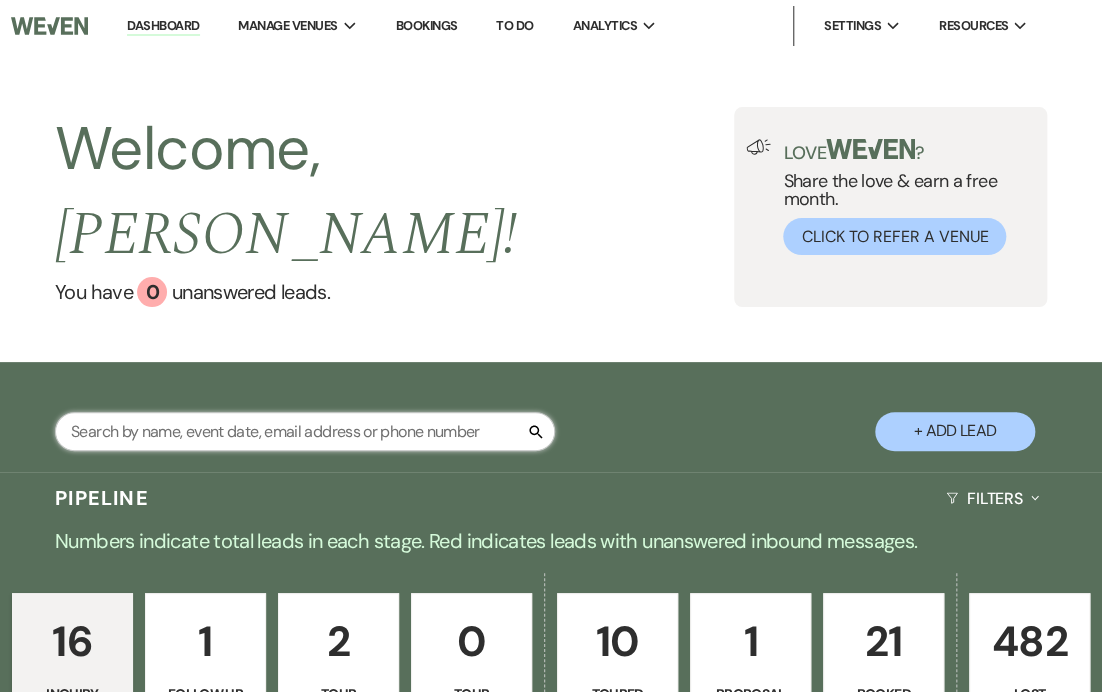 click at bounding box center (305, 431) 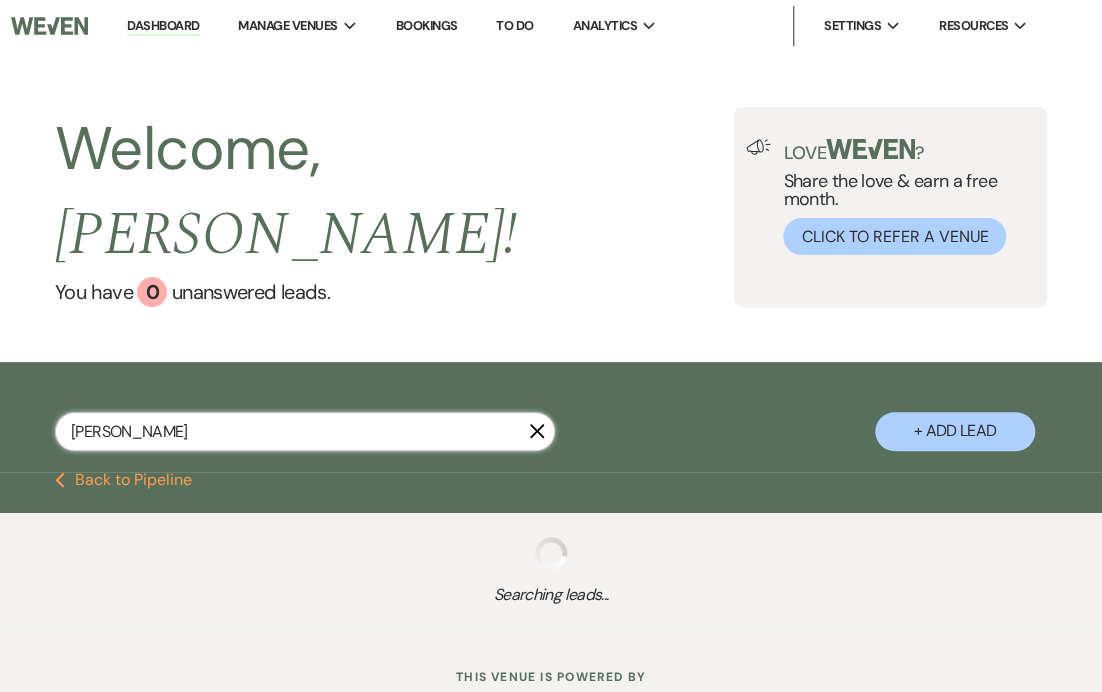 type on "[PERSON_NAME]" 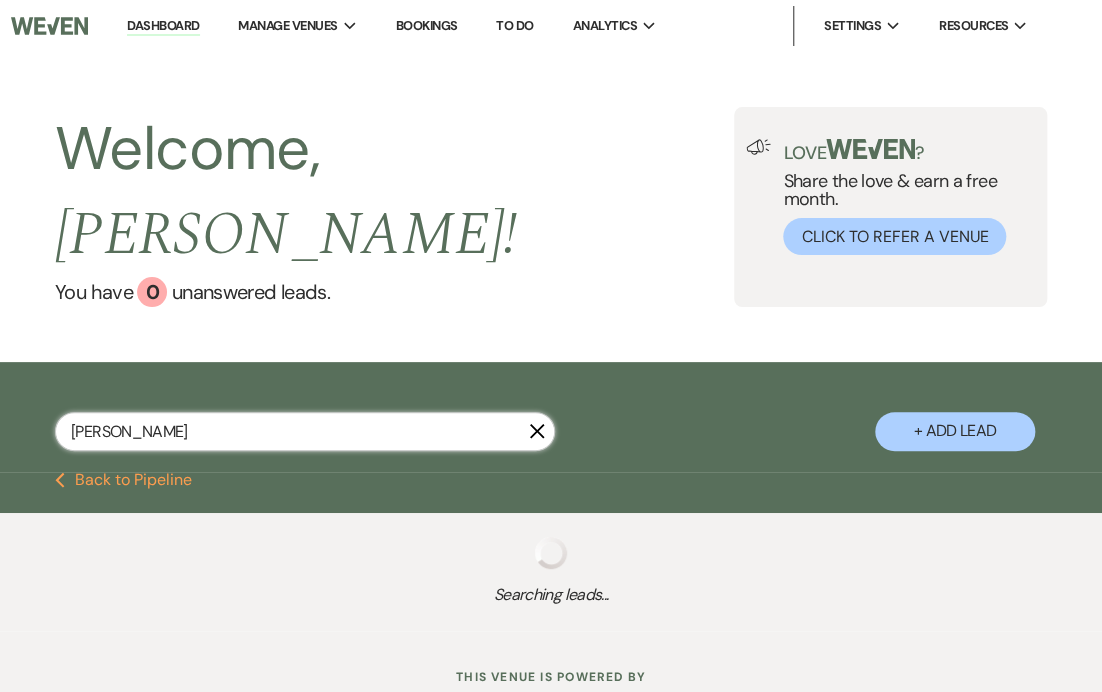 select on "8" 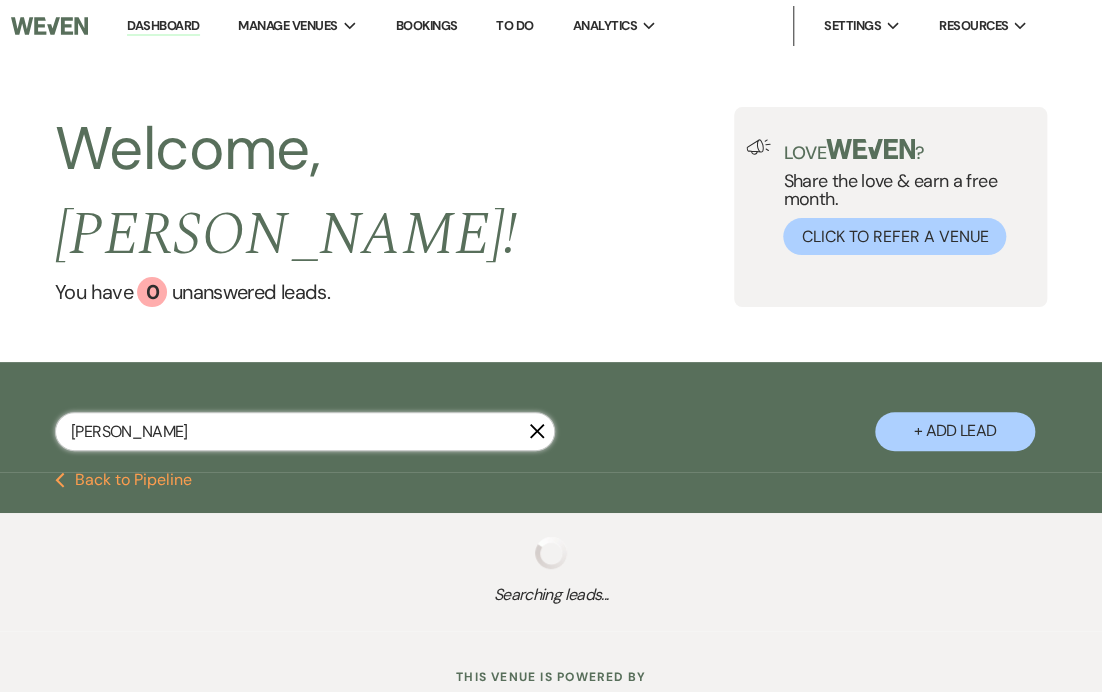 select on "8" 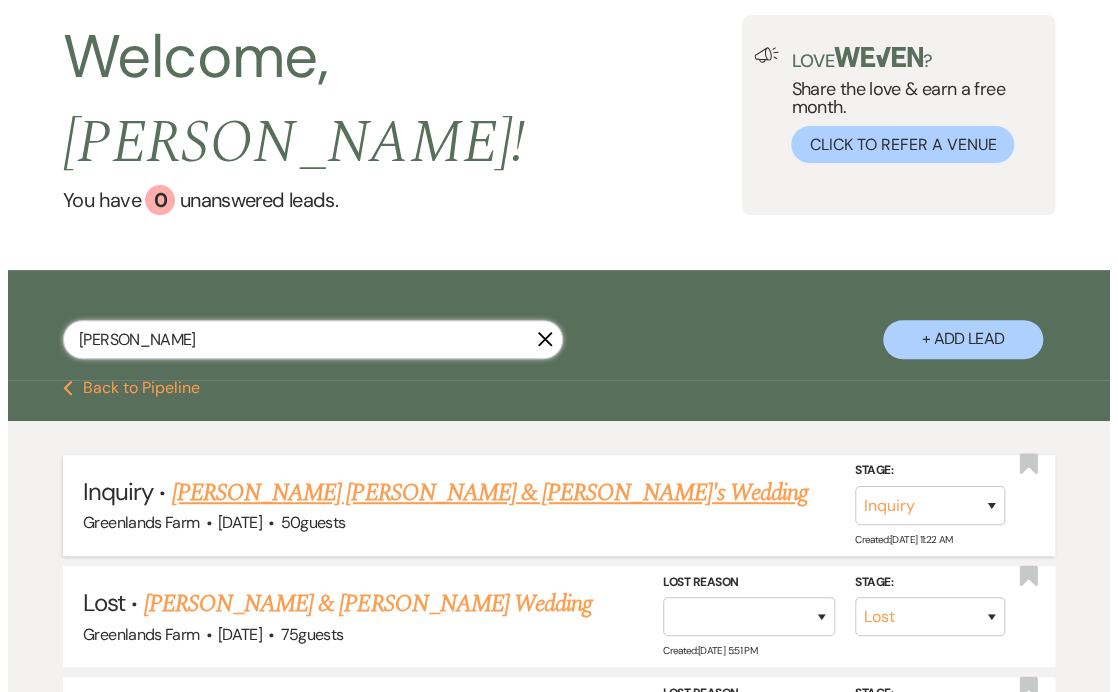 scroll, scrollTop: 0, scrollLeft: 0, axis: both 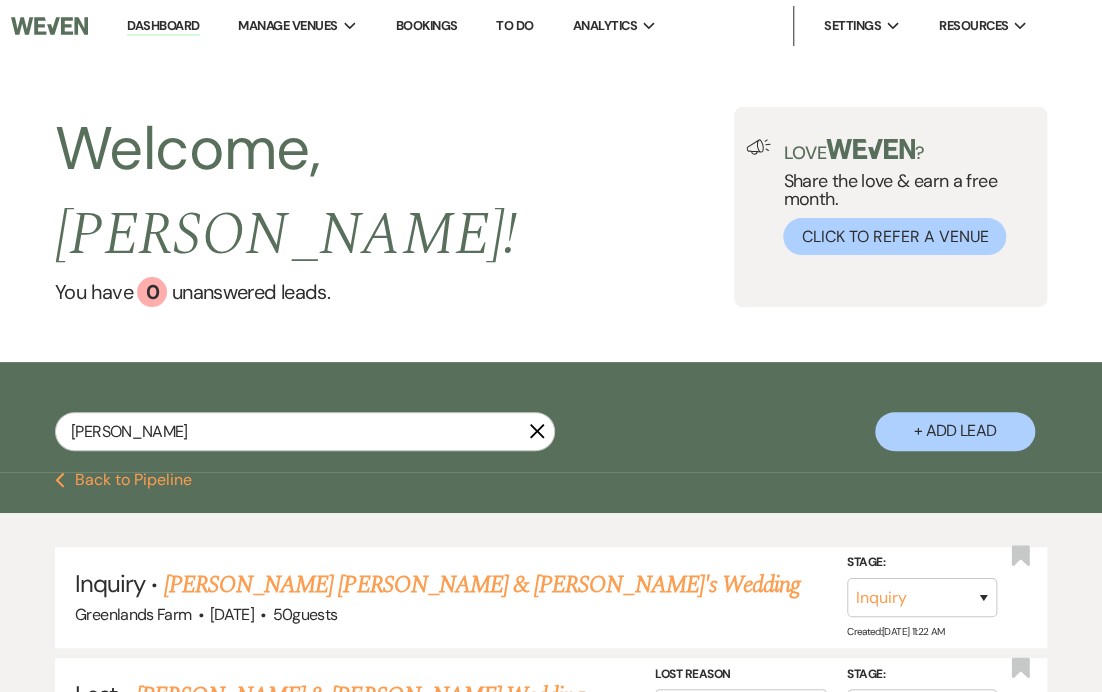 click on "+ Add Lead" at bounding box center (955, 431) 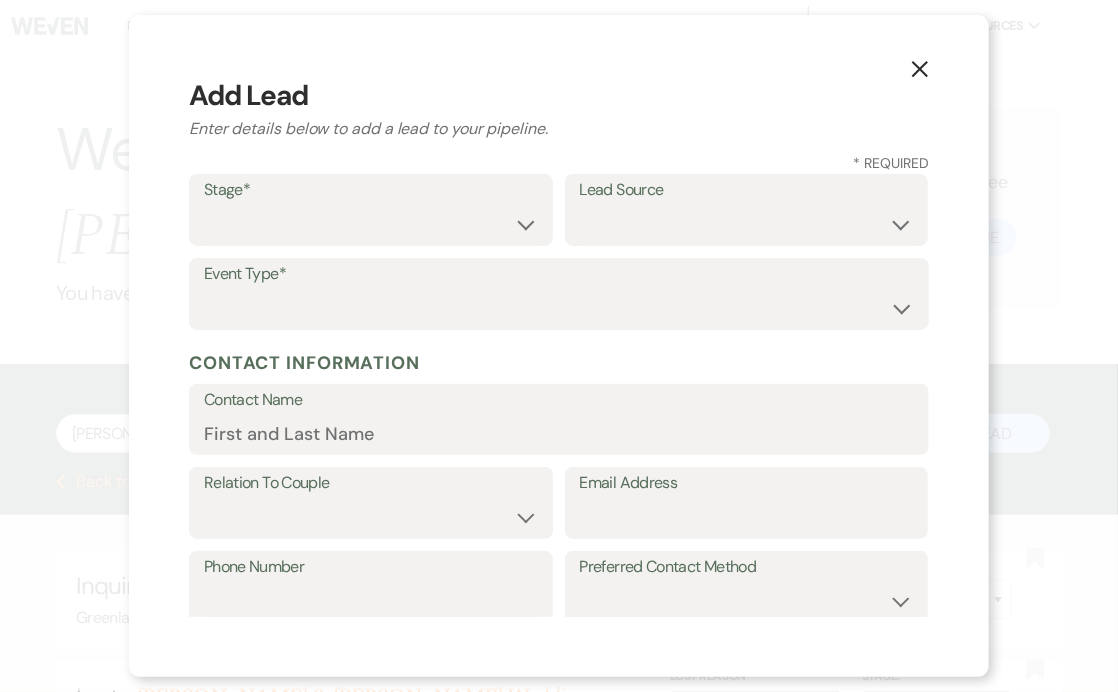 type 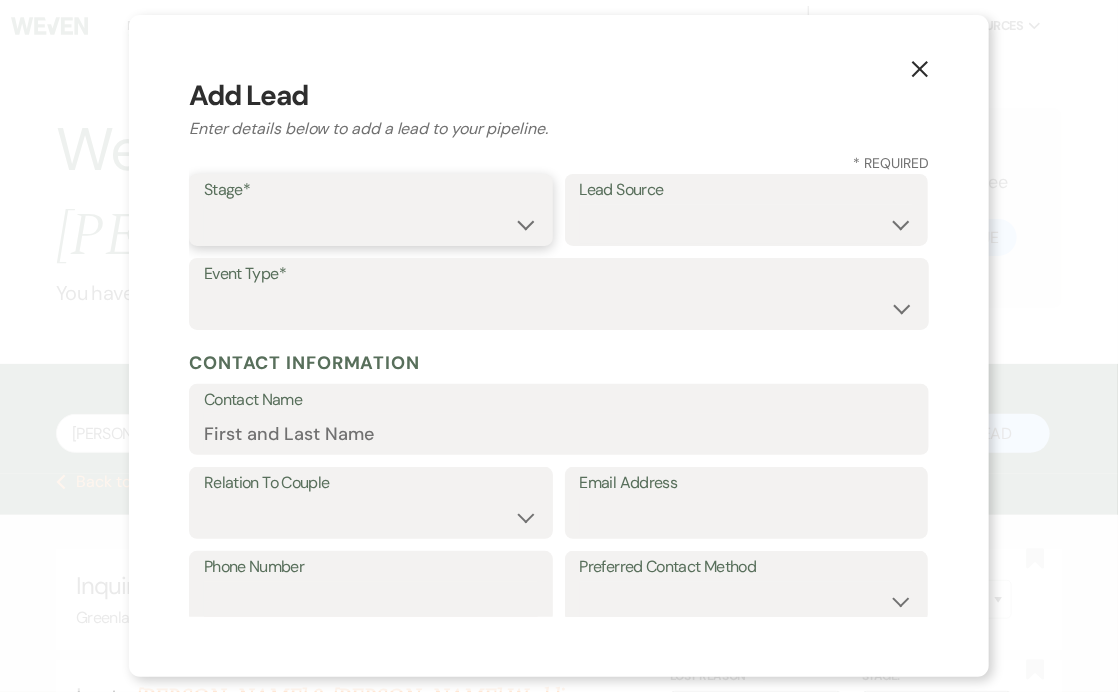 click on "Inquiry Follow Up Tour Requested Tour Confirmed Toured Proposal Sent Booked Lost" at bounding box center (371, 224) 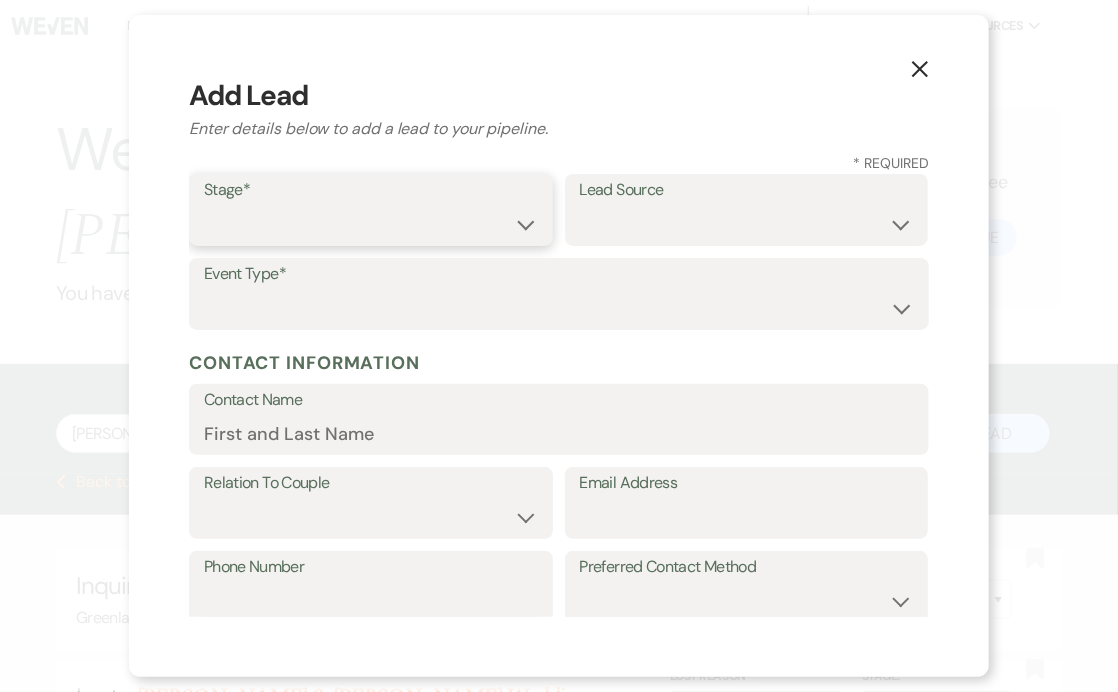 select on "1" 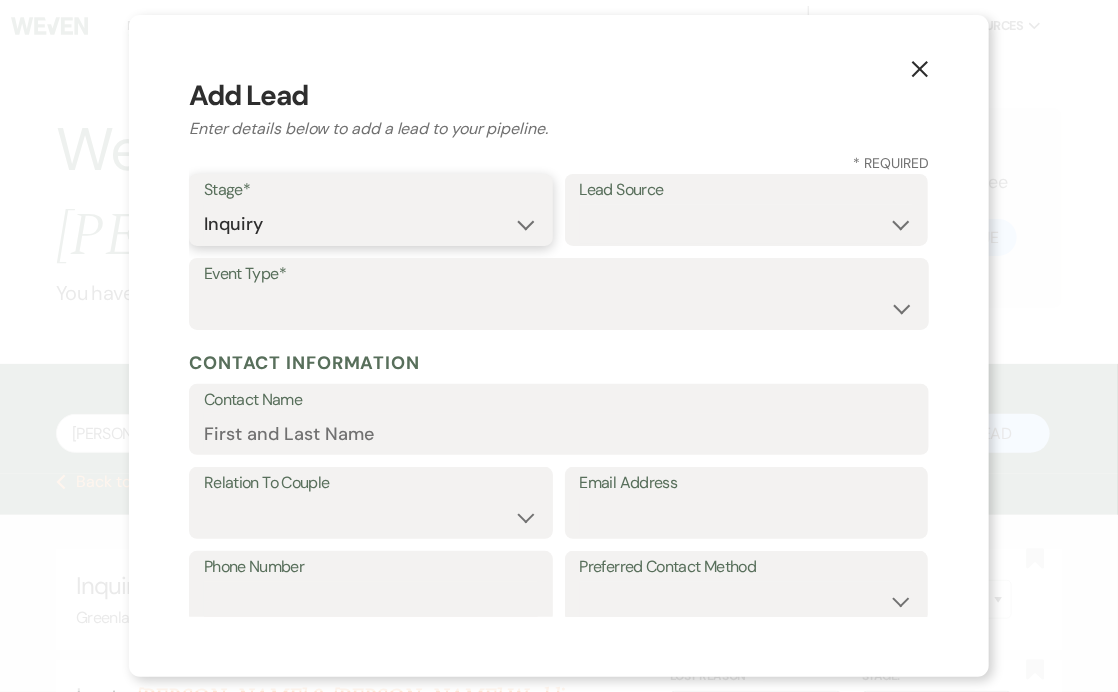 click on "Inquiry Follow Up Tour Requested Tour Confirmed Toured Proposal Sent Booked Lost" at bounding box center (371, 224) 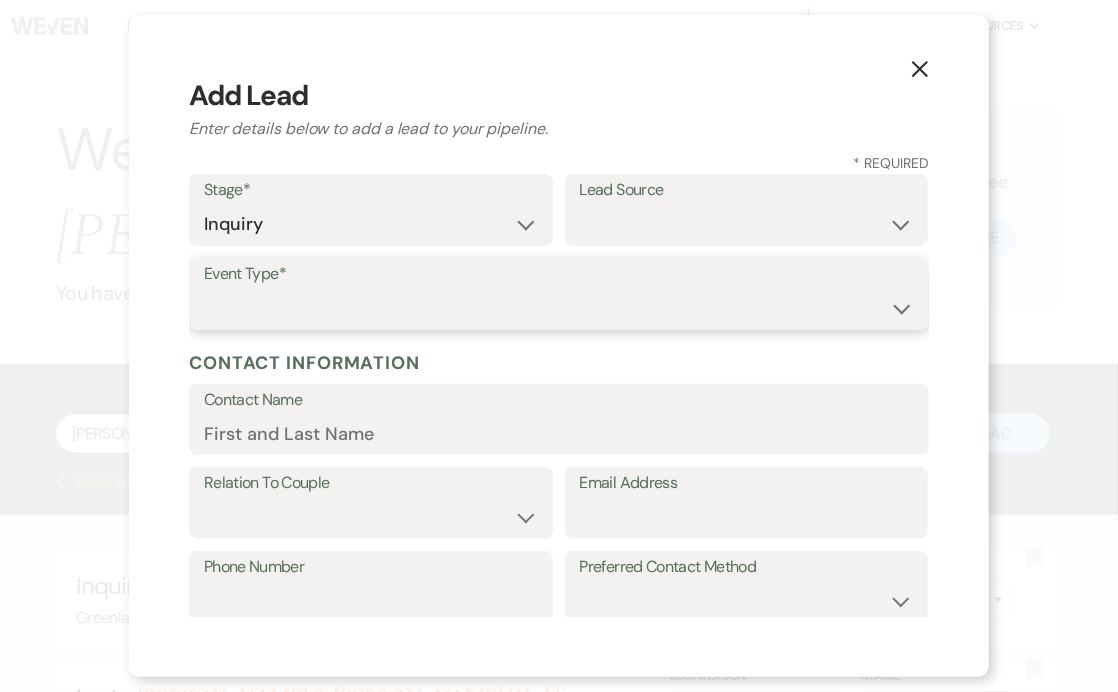 click on "Wedding Anniversary Party Baby Shower Bachelorette / Bachelor Party Birthday Party Bridal Shower Brunch Community Event Concert Corporate Event Elopement End of Life Celebration Engagement Party Fundraiser Graduation Party Micro Wedding Prom Quinceañera Rehearsal Dinner Religious Event Retreat Other" at bounding box center (559, 308) 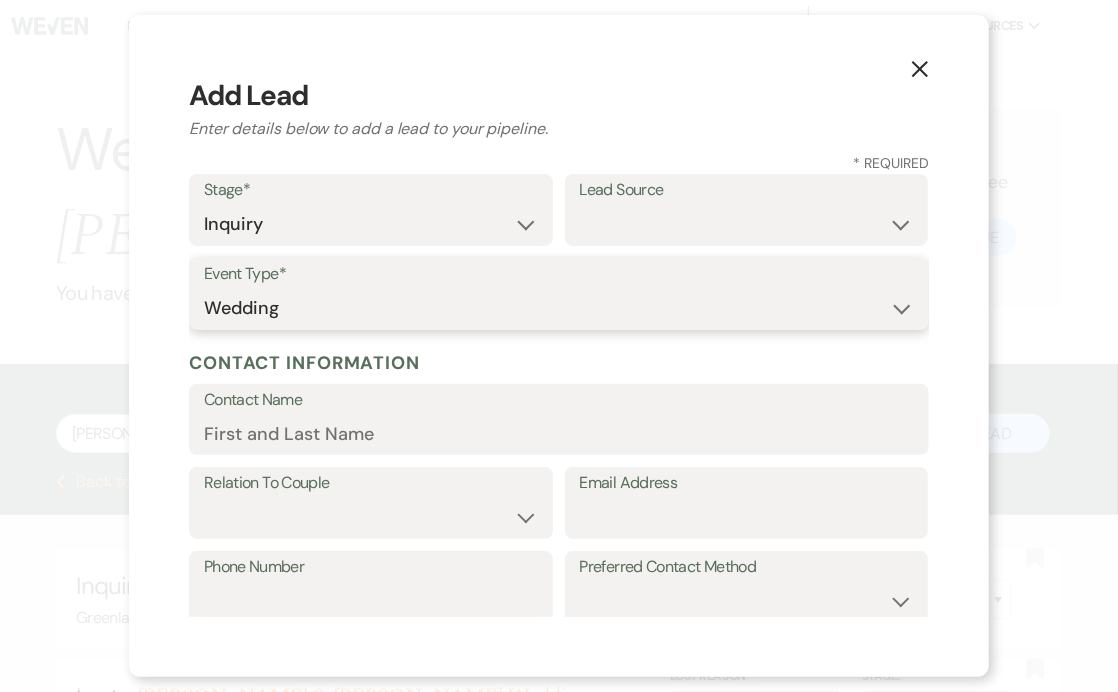 click on "Wedding Anniversary Party Baby Shower Bachelorette / Bachelor Party Birthday Party Bridal Shower Brunch Community Event Concert Corporate Event Elopement End of Life Celebration Engagement Party Fundraiser Graduation Party Micro Wedding Prom Quinceañera Rehearsal Dinner Religious Event Retreat Other" at bounding box center (559, 308) 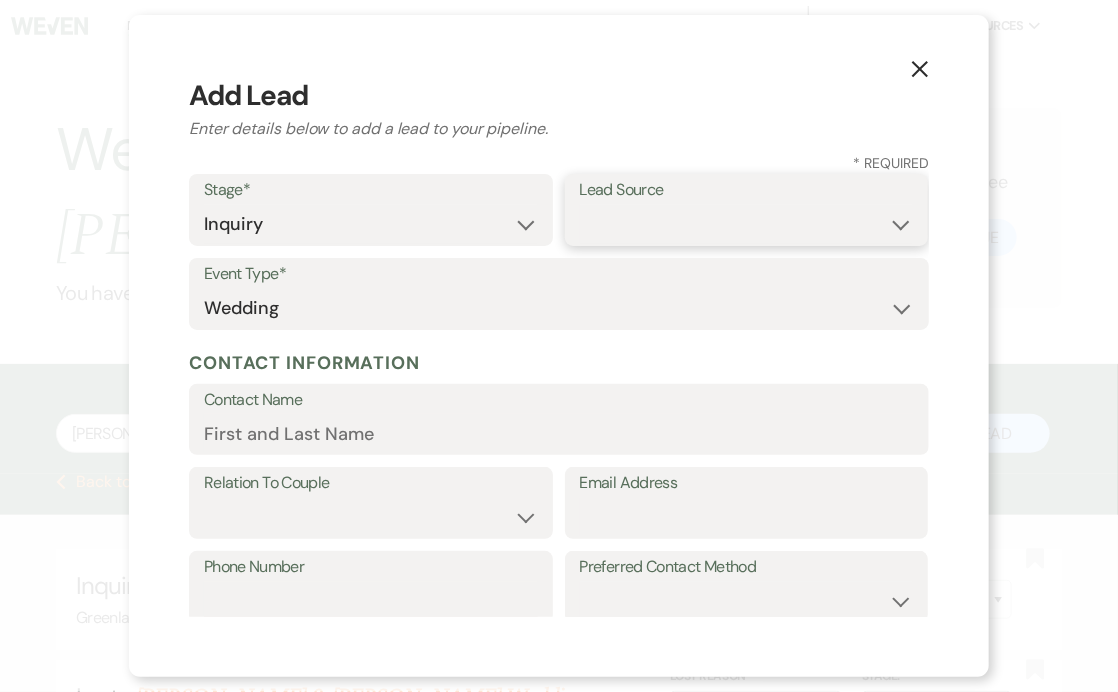 click on "Weven Venue Website Instagram Facebook Pinterest Google The Knot Wedding Wire Here Comes the Guide Wedding Spot Eventective [PERSON_NAME] The Venue Report PartySlate VRBO / Homeaway Airbnb Wedding Show TikTok X / Twitter Phone Call Walk-in Vendor Referral Advertising Personal Referral Local Referral Other" at bounding box center [747, 224] 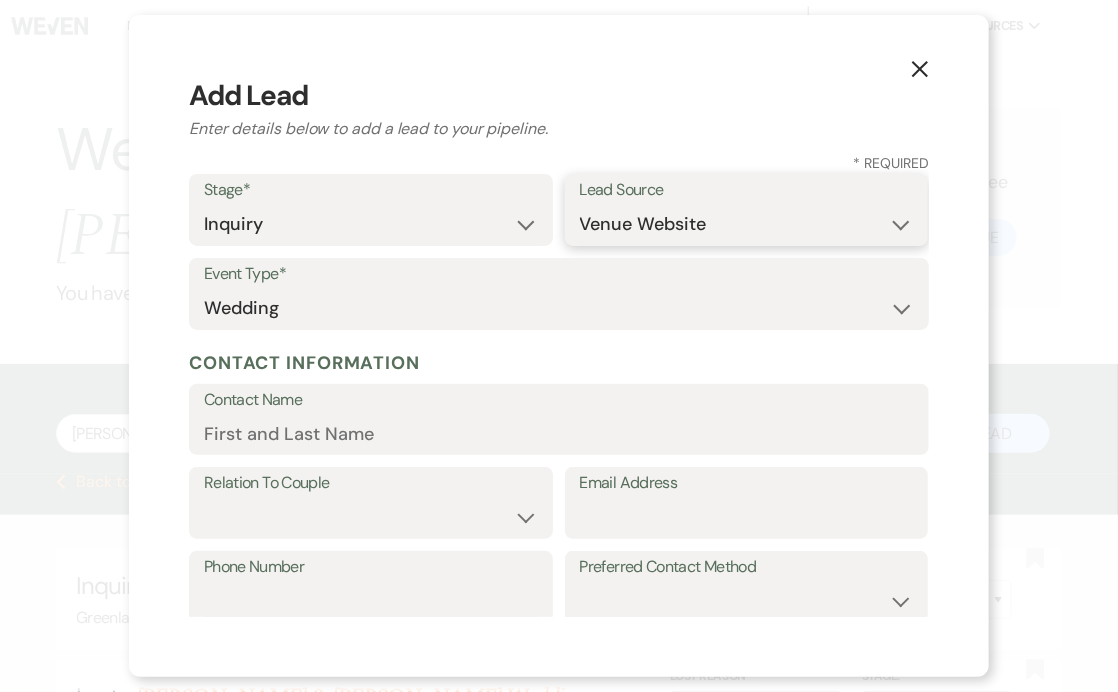 click on "Weven Venue Website Instagram Facebook Pinterest Google The Knot Wedding Wire Here Comes the Guide Wedding Spot Eventective [PERSON_NAME] The Venue Report PartySlate VRBO / Homeaway Airbnb Wedding Show TikTok X / Twitter Phone Call Walk-in Vendor Referral Advertising Personal Referral Local Referral Other" at bounding box center [747, 224] 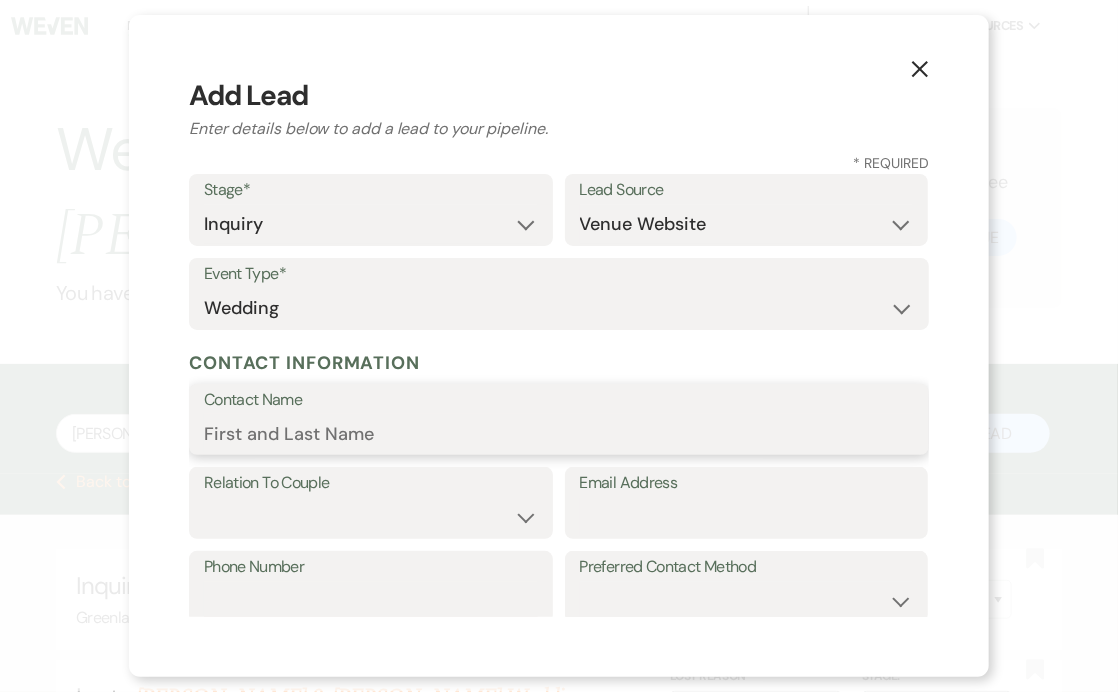click on "Contact Name" at bounding box center (559, 433) 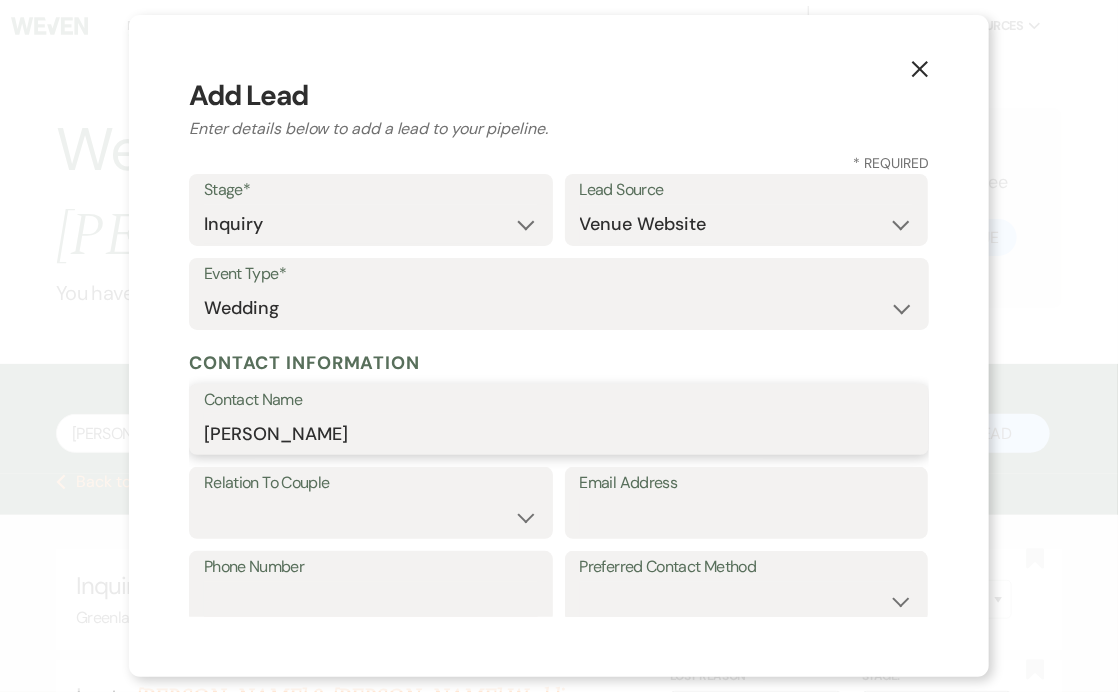 type on "[PERSON_NAME]" 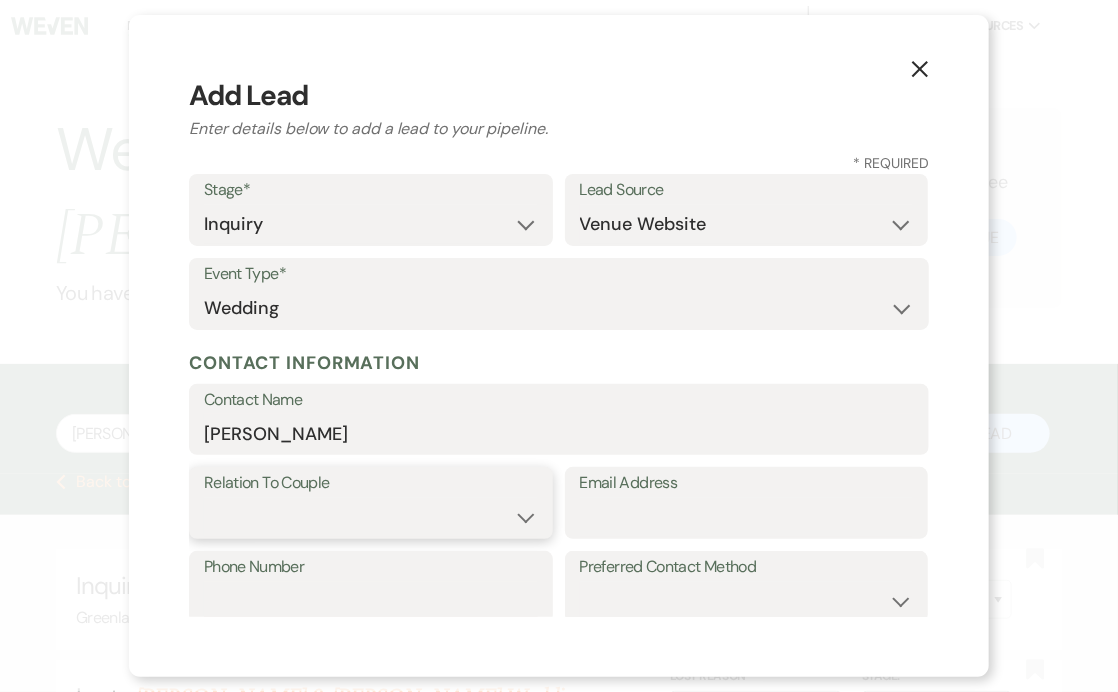 click on "Couple Planner Parent of Couple Family Member Friend Other" at bounding box center (371, 517) 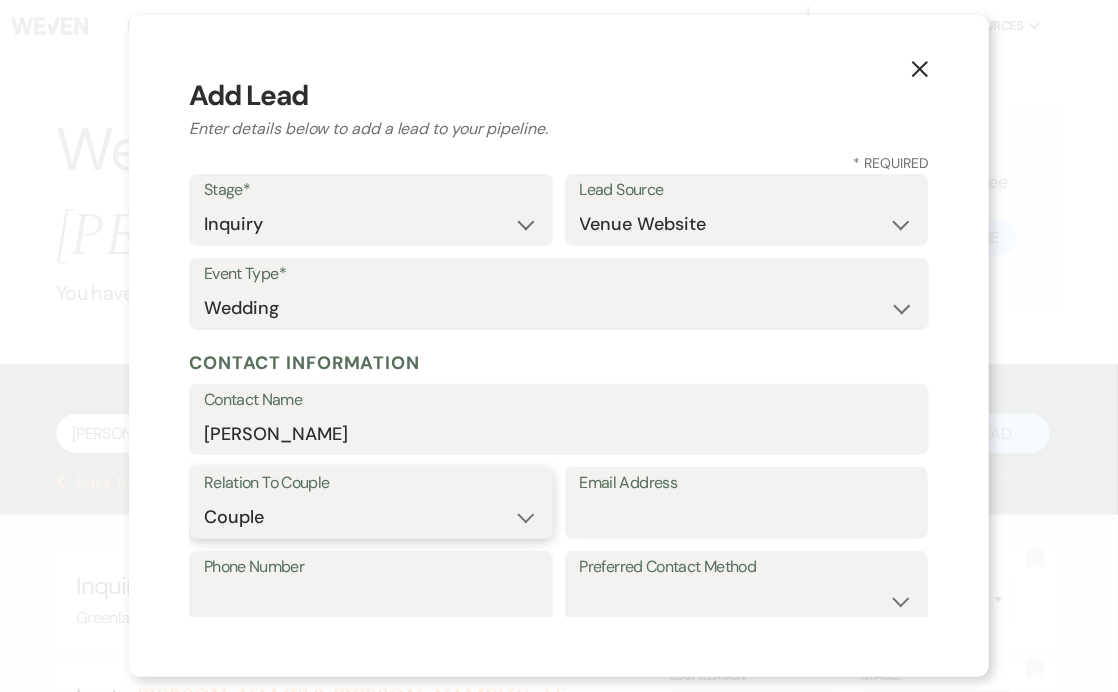 click on "Couple Planner Parent of Couple Family Member Friend Other" at bounding box center [371, 517] 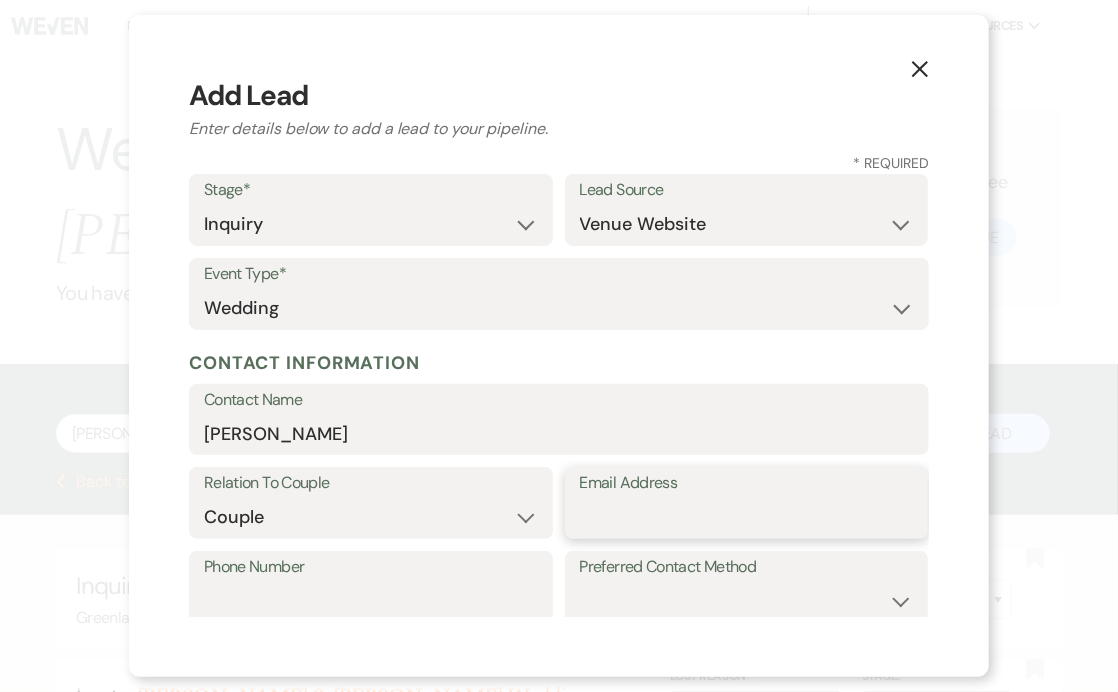click on "Email Address" at bounding box center (747, 517) 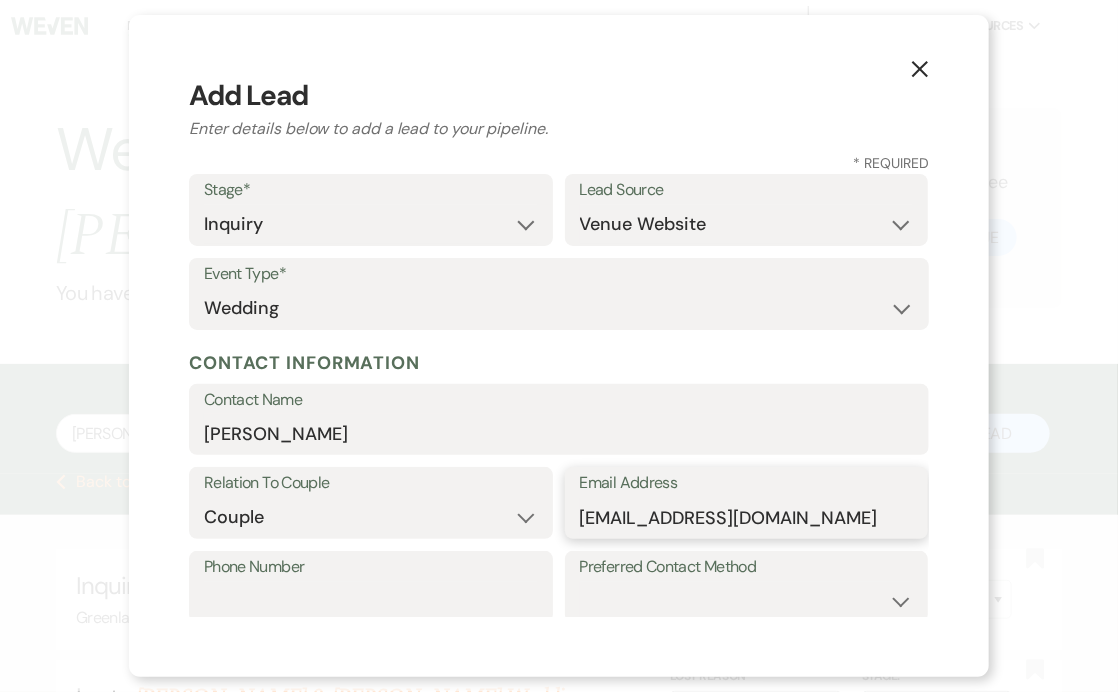 click on "[EMAIL_ADDRESS][DOMAIN_NAME]" at bounding box center (747, 517) 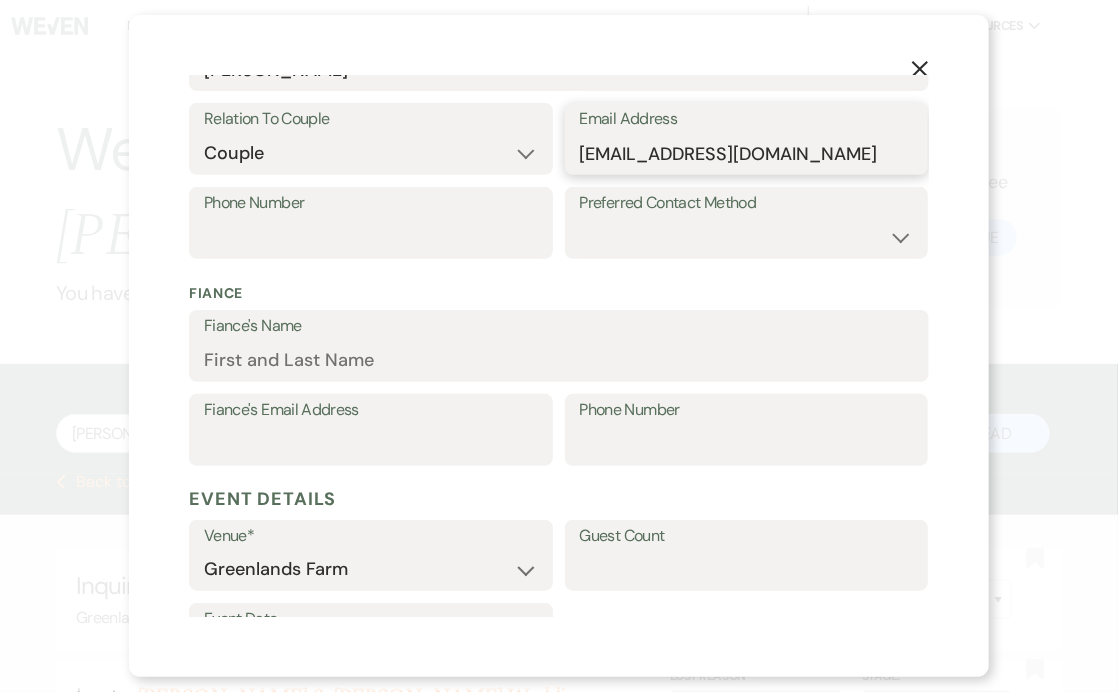 scroll, scrollTop: 400, scrollLeft: 0, axis: vertical 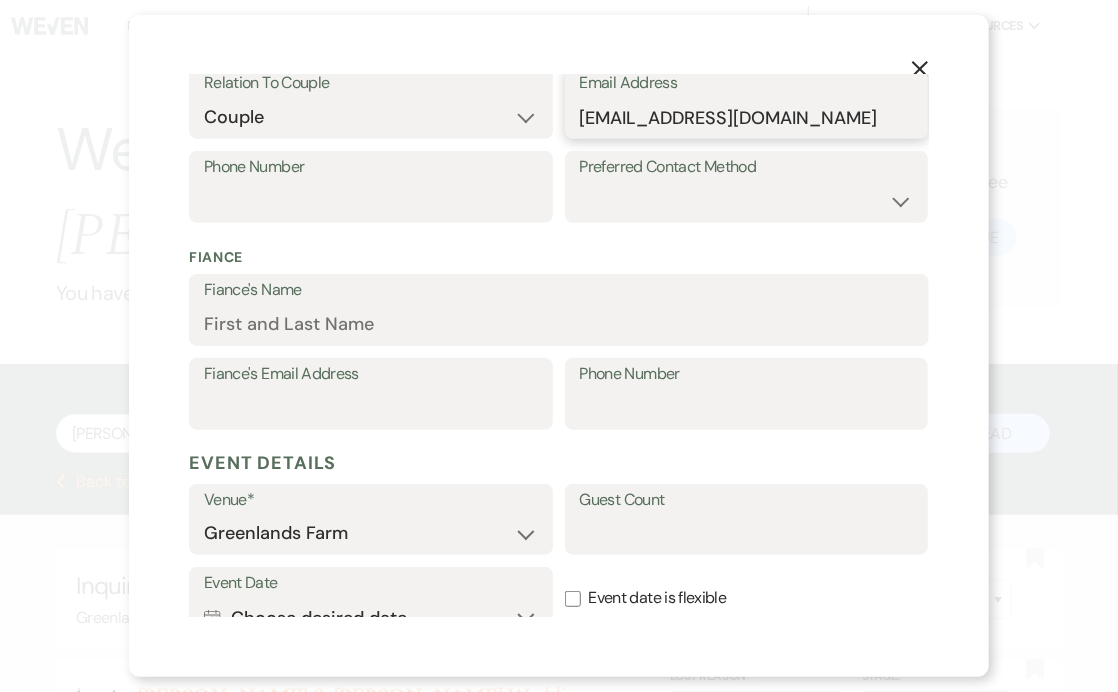 type on "[EMAIL_ADDRESS][DOMAIN_NAME]" 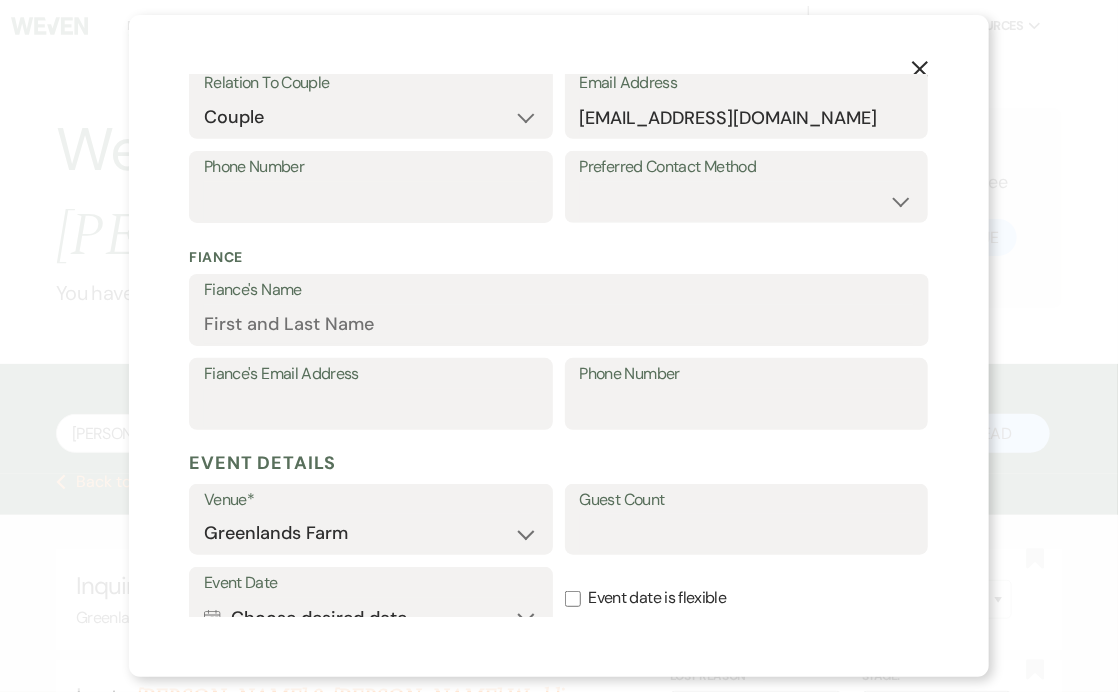 click on "Guest Count" at bounding box center [747, 500] 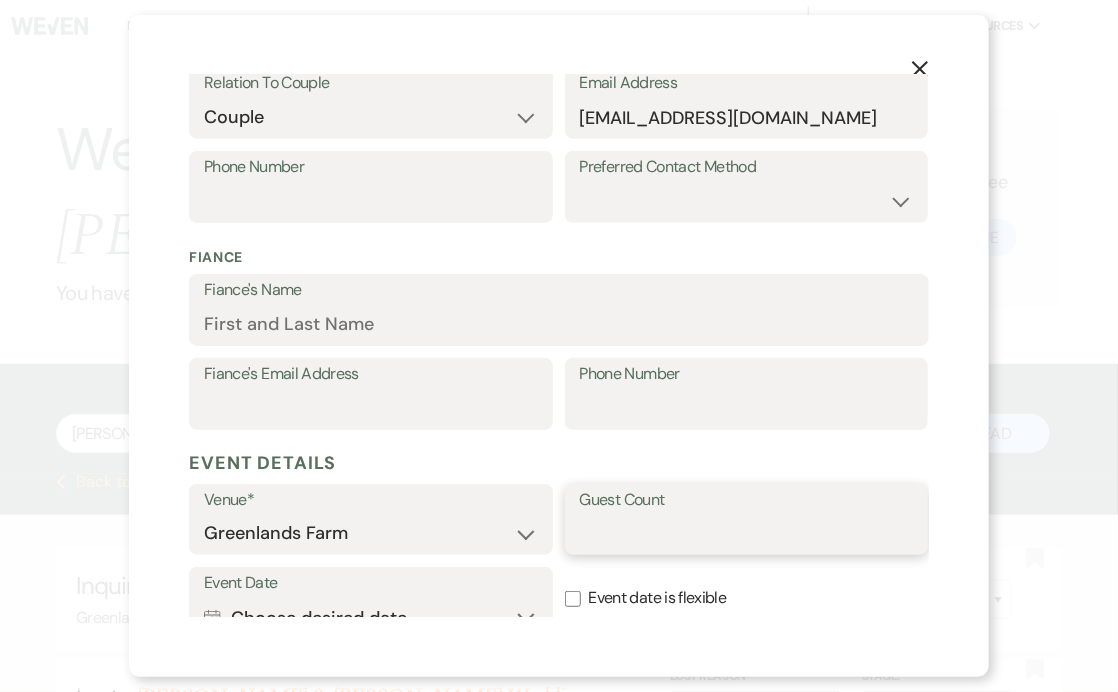 click on "Guest Count" at bounding box center (747, 533) 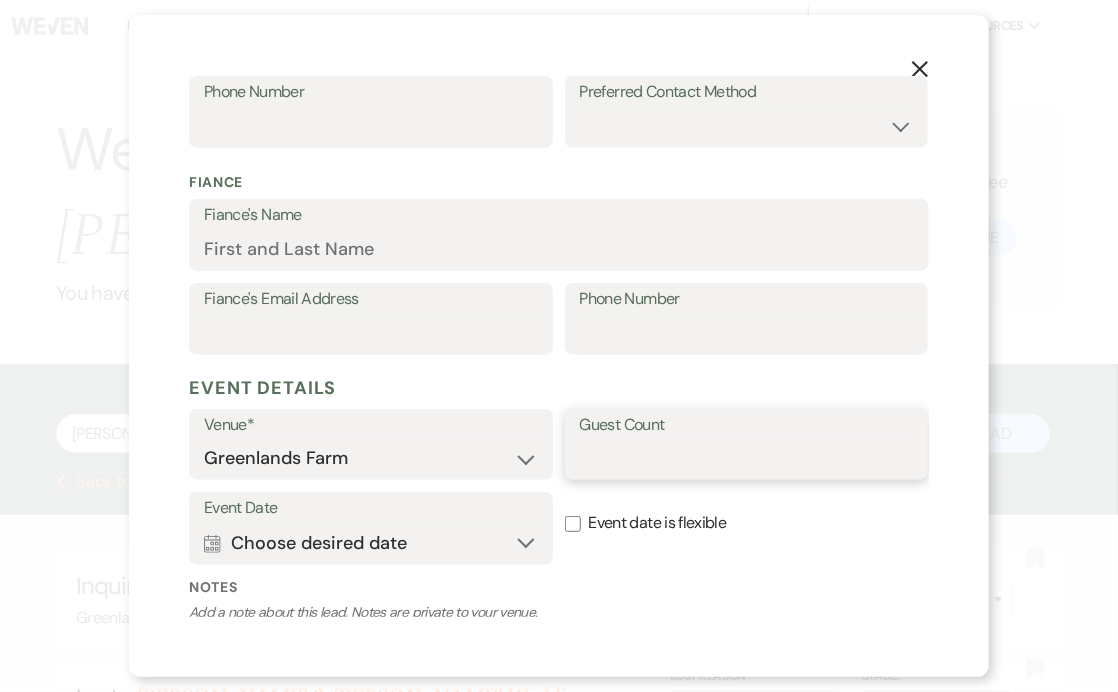scroll, scrollTop: 644, scrollLeft: 0, axis: vertical 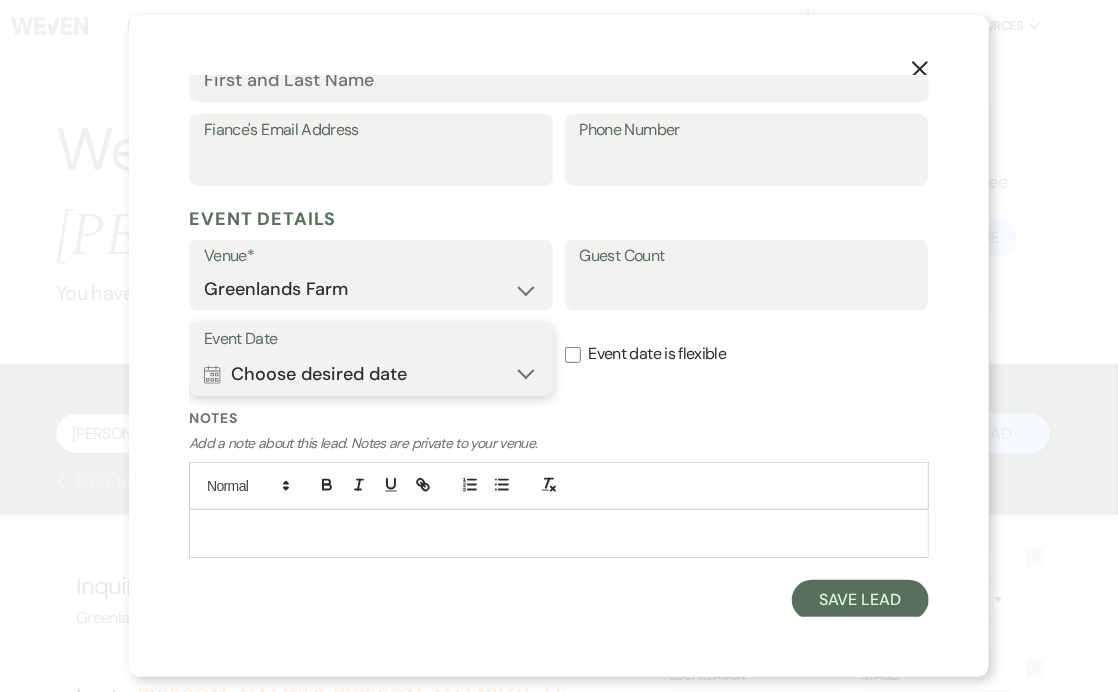 click on "Calendar Choose desired date Expand" at bounding box center [371, 374] 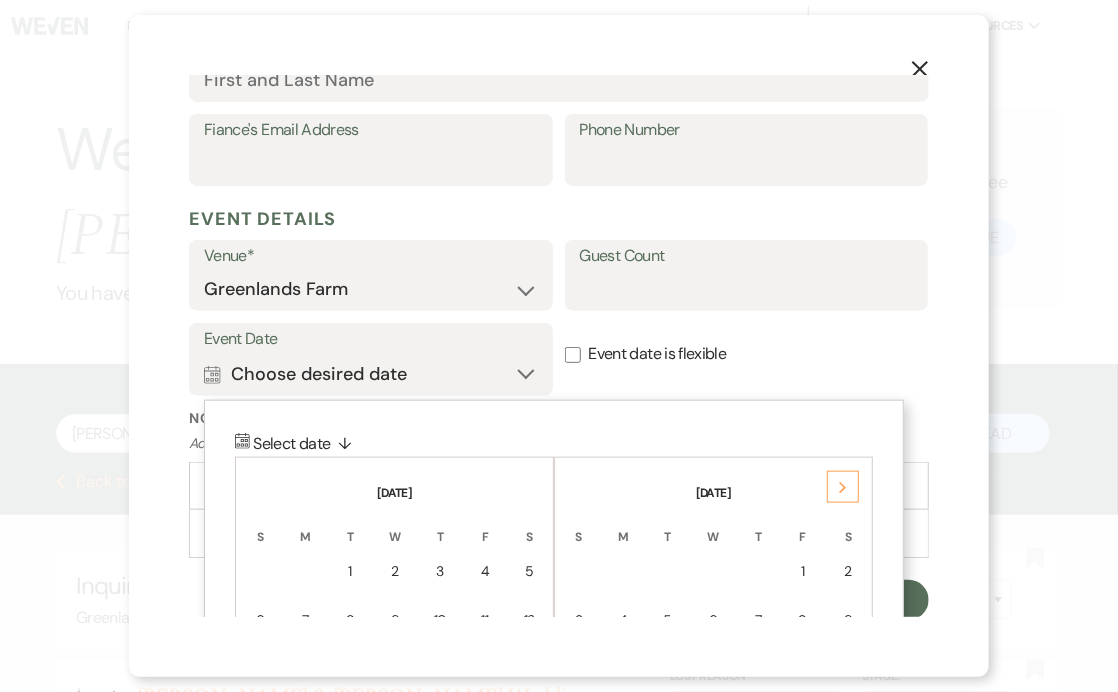 click on "Next" 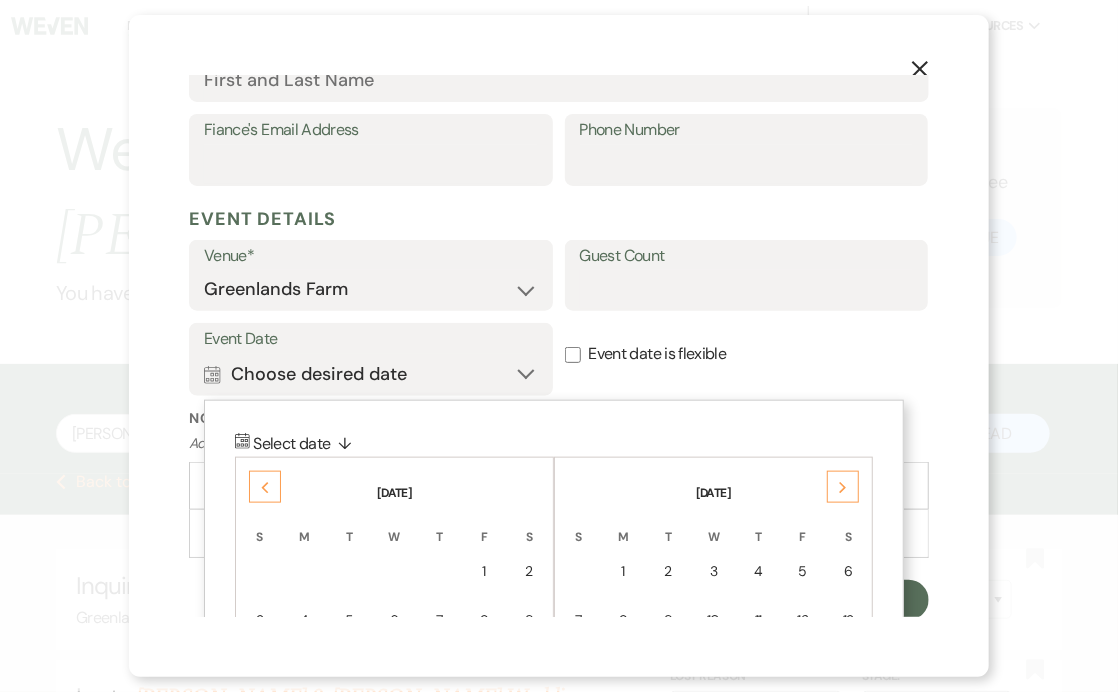 click on "Next" 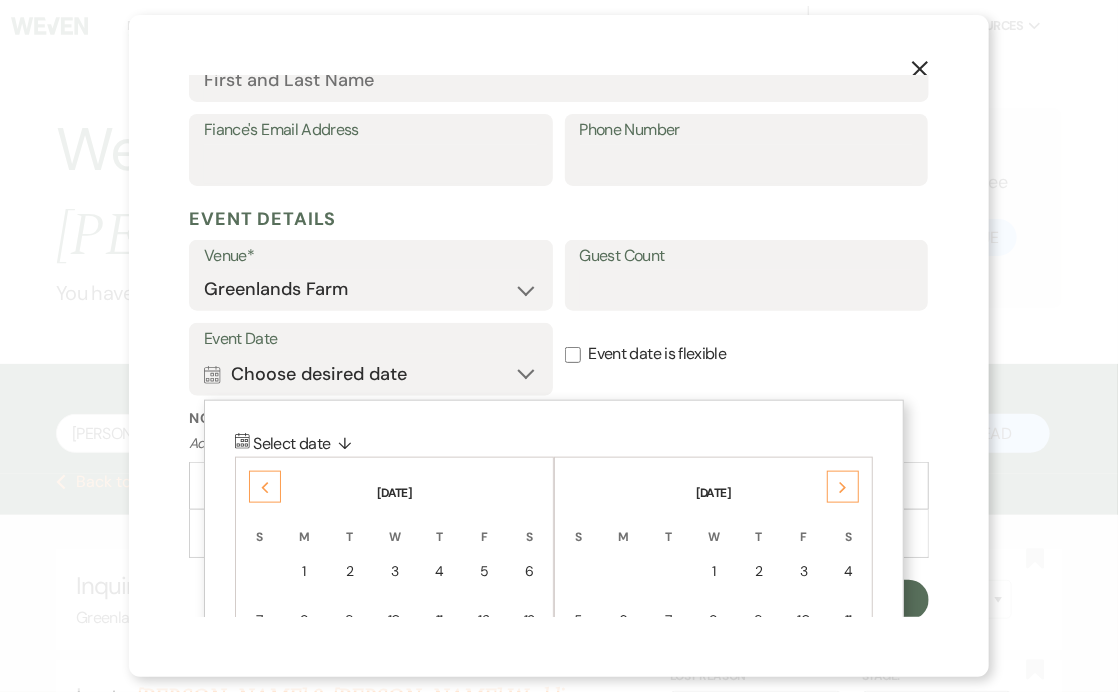 click on "Next" 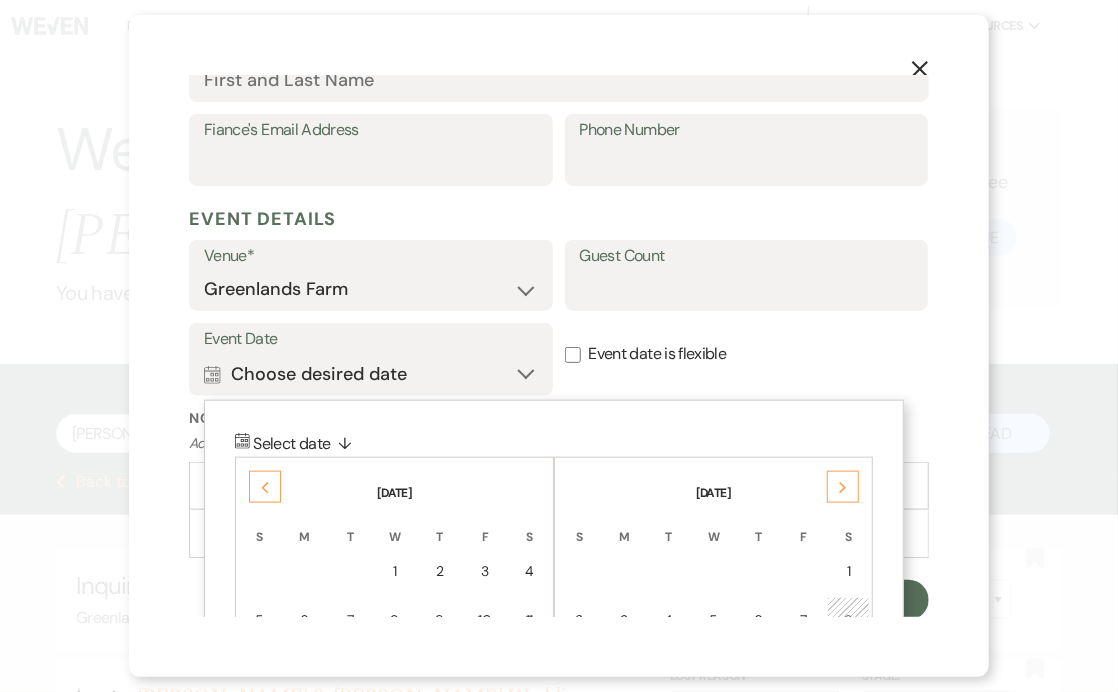 click on "Next" 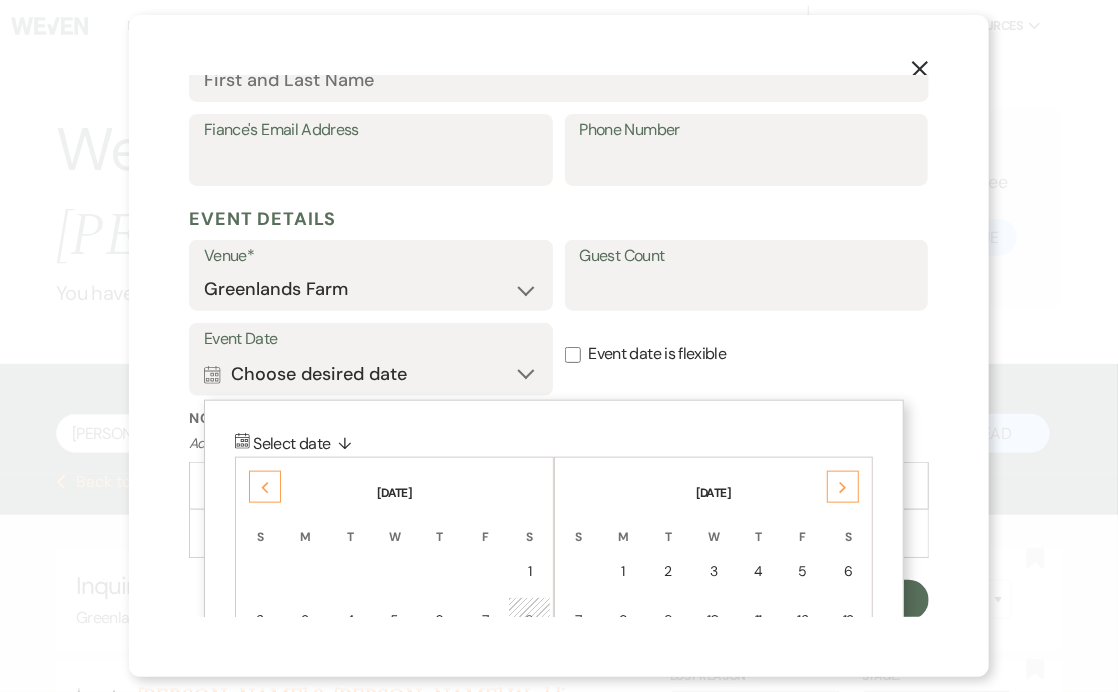 click 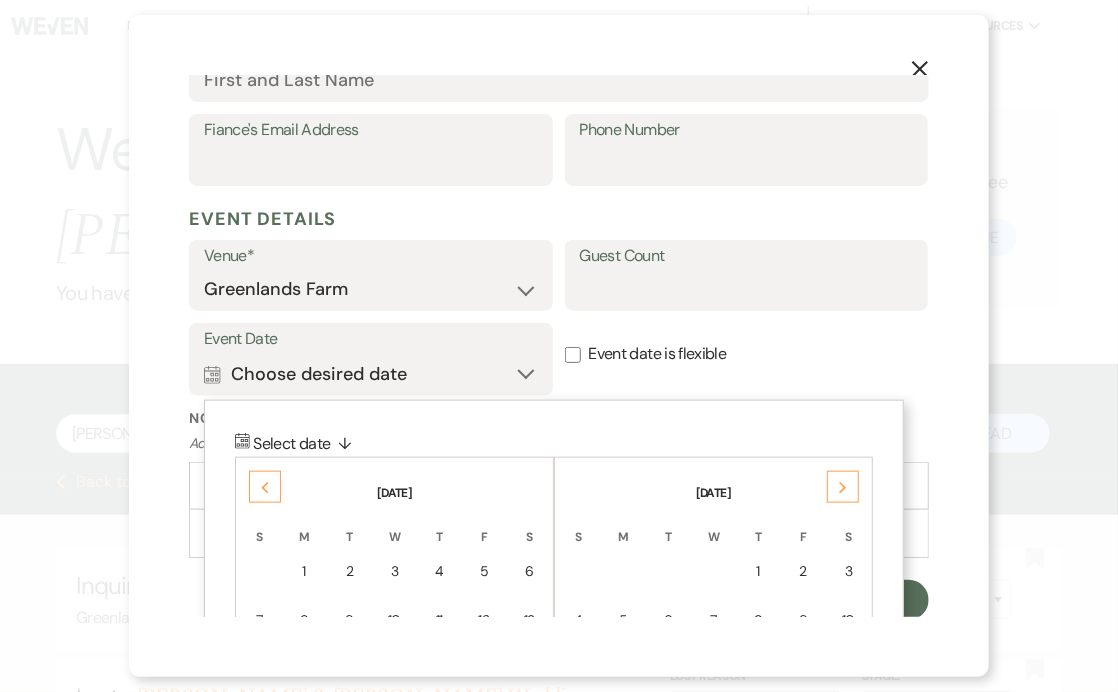 click 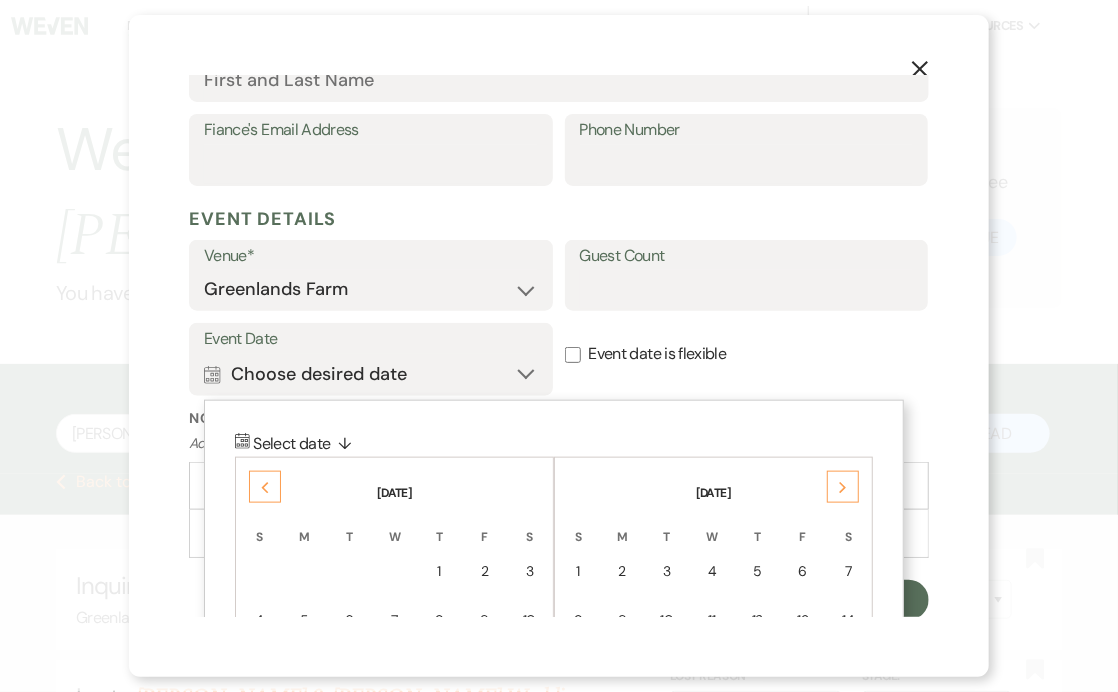 click 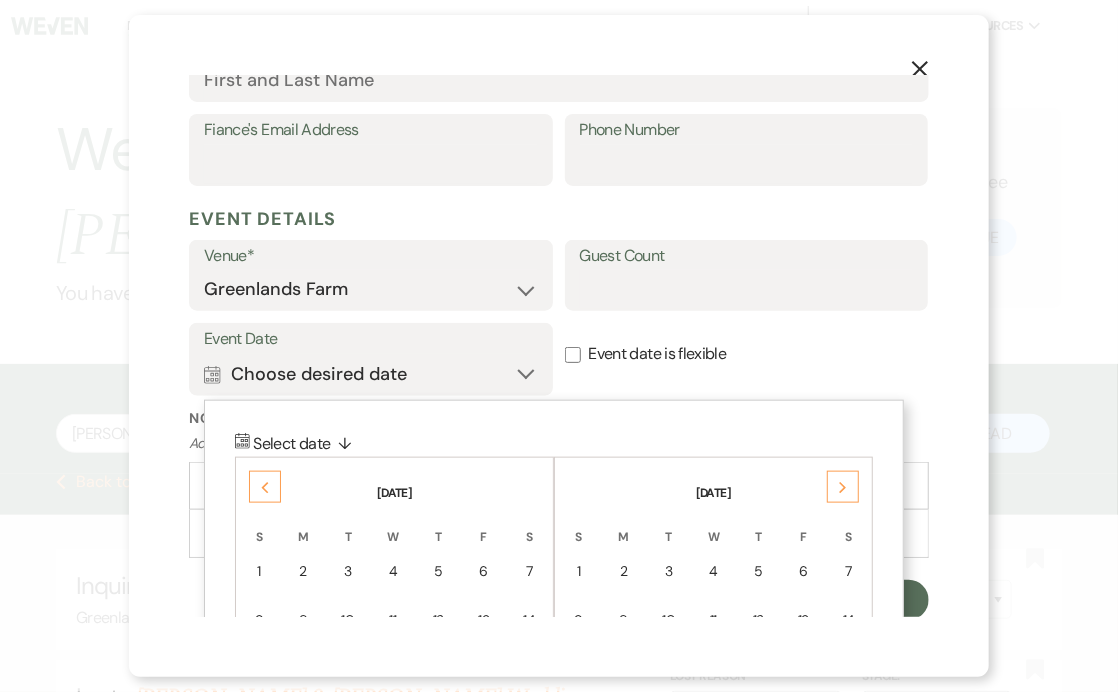 click on "Next" 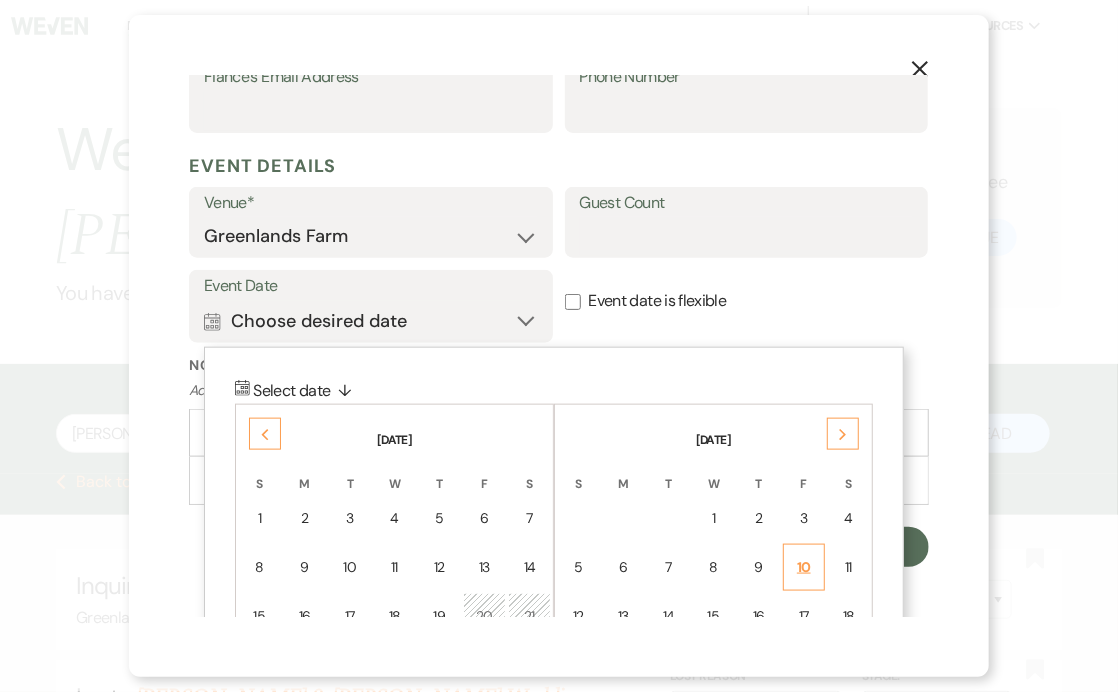 scroll, scrollTop: 844, scrollLeft: 0, axis: vertical 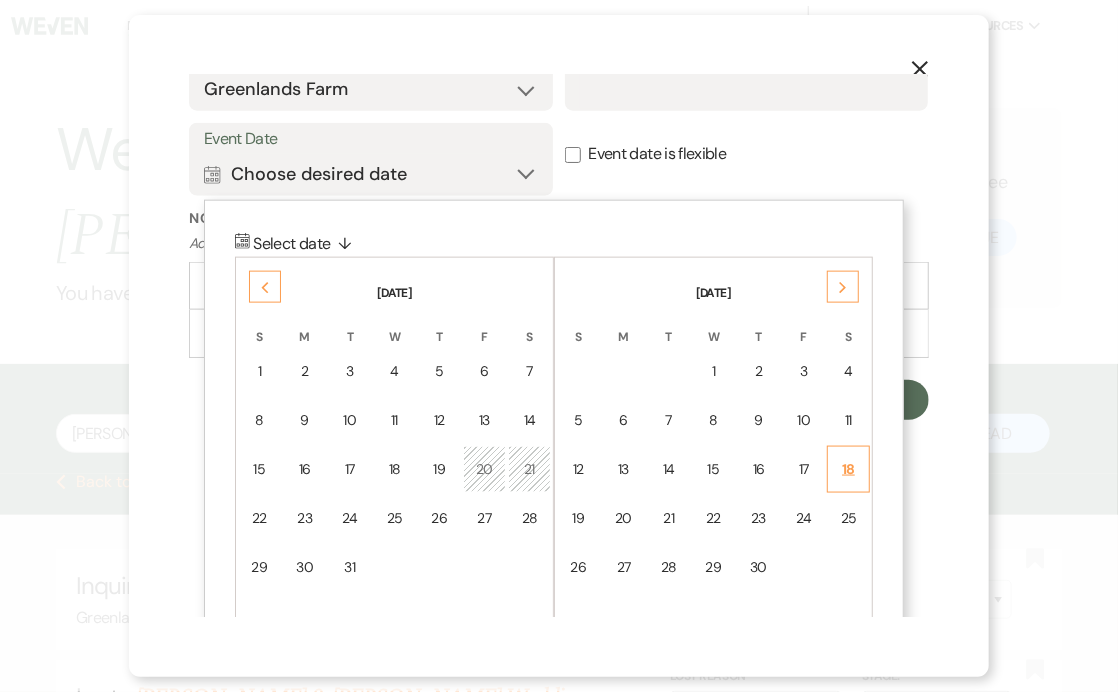 click on "18" at bounding box center [848, 469] 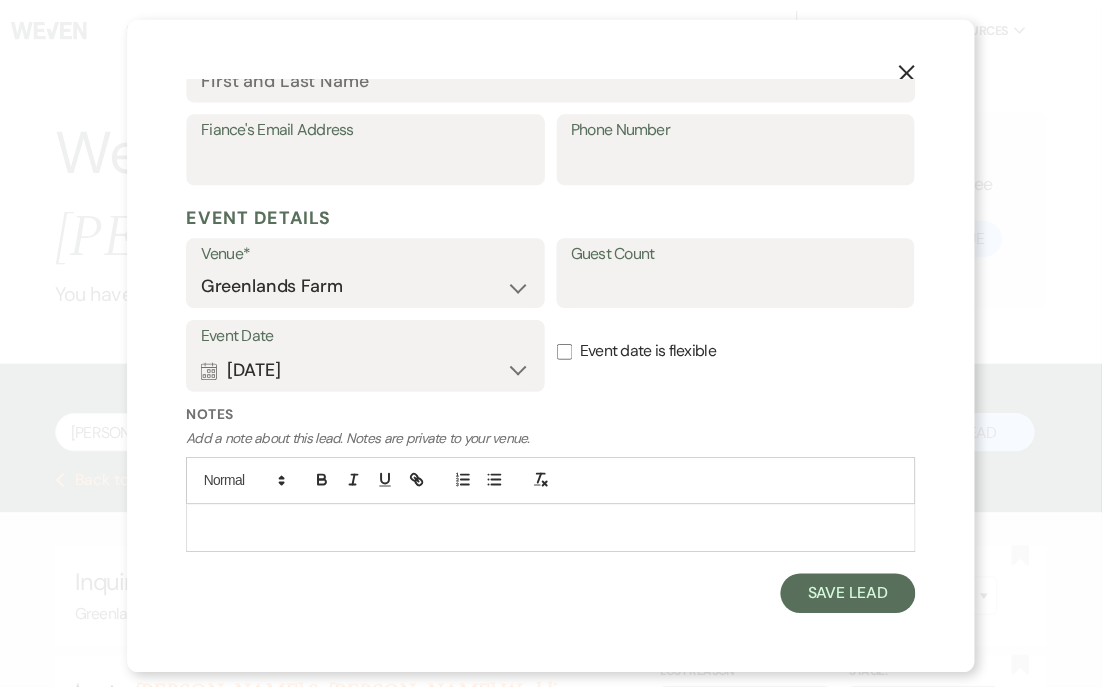 scroll, scrollTop: 644, scrollLeft: 0, axis: vertical 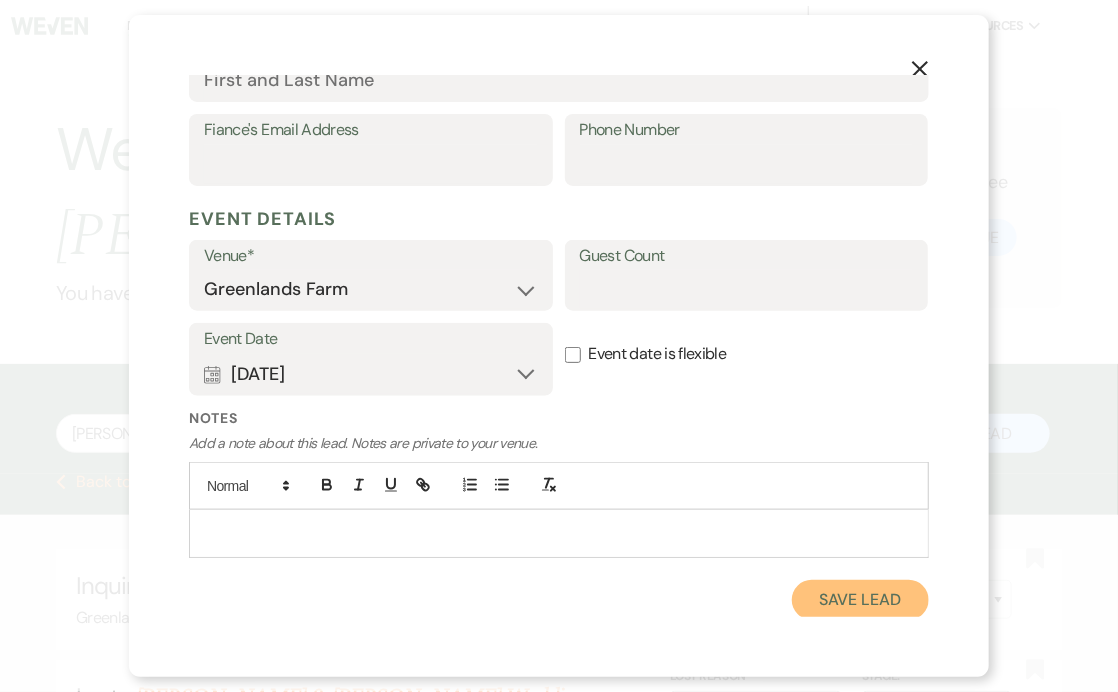 click on "Save Lead" at bounding box center [860, 600] 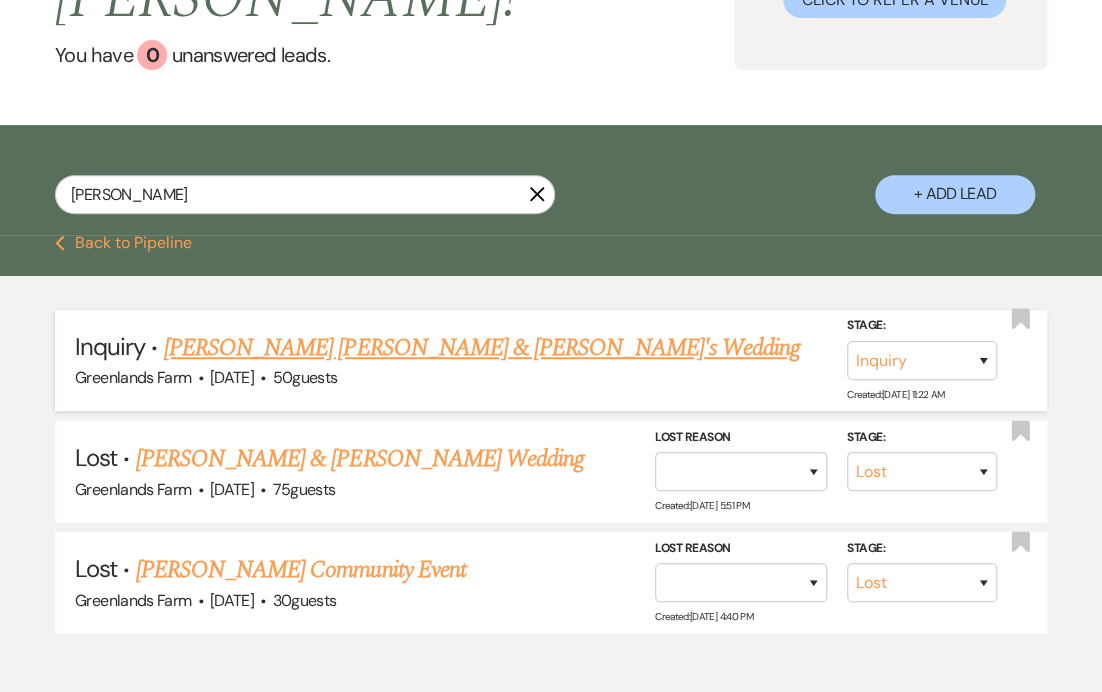 scroll, scrollTop: 292, scrollLeft: 0, axis: vertical 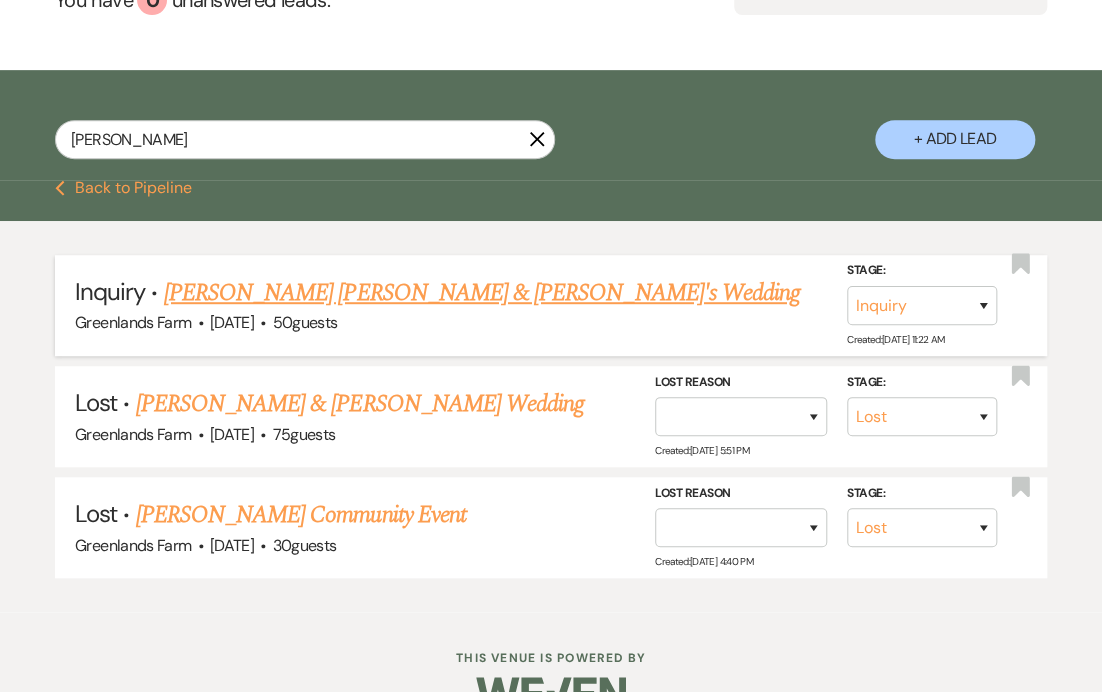 click on "[PERSON_NAME] [PERSON_NAME] & [PERSON_NAME]'s Wedding" at bounding box center [482, 293] 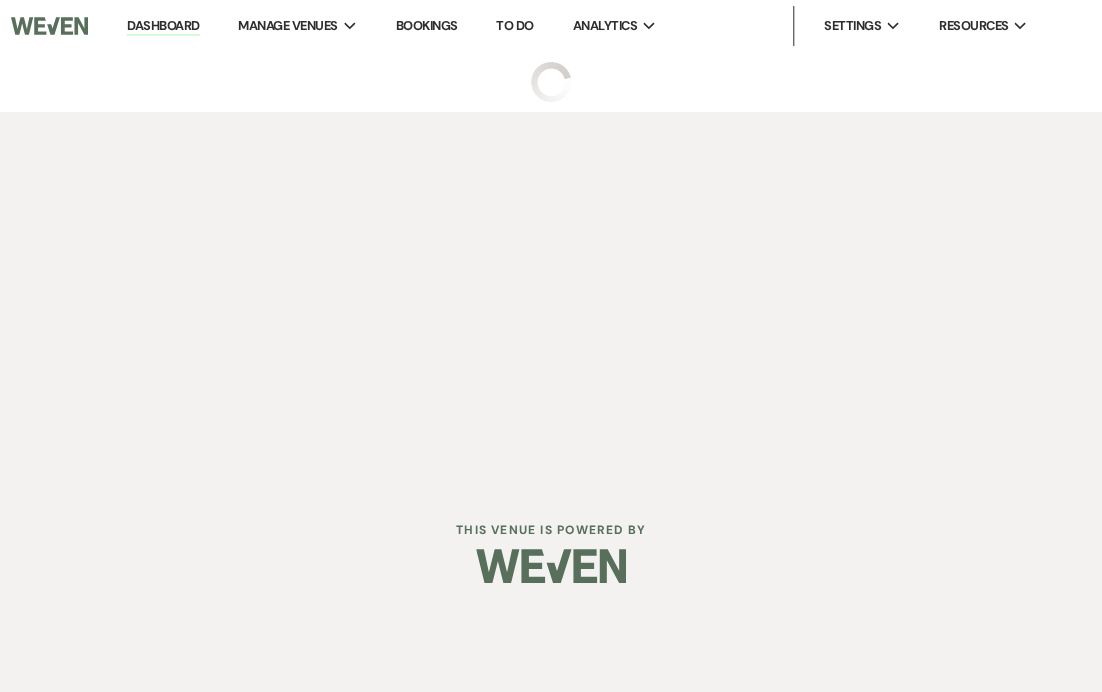 scroll, scrollTop: 0, scrollLeft: 0, axis: both 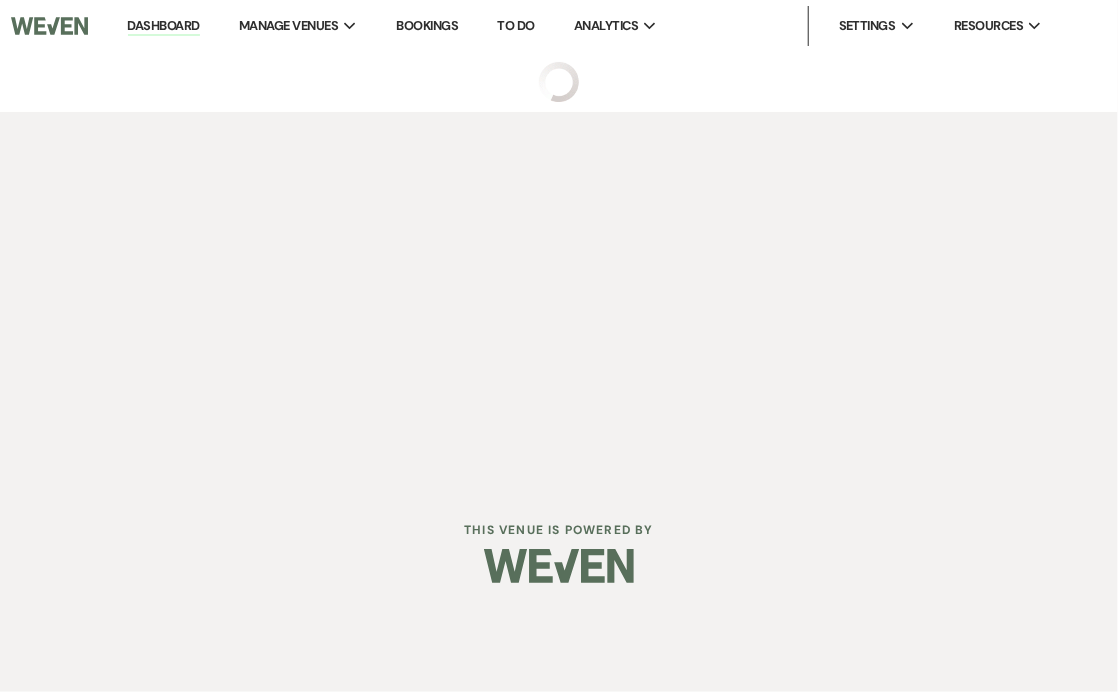 select on "1" 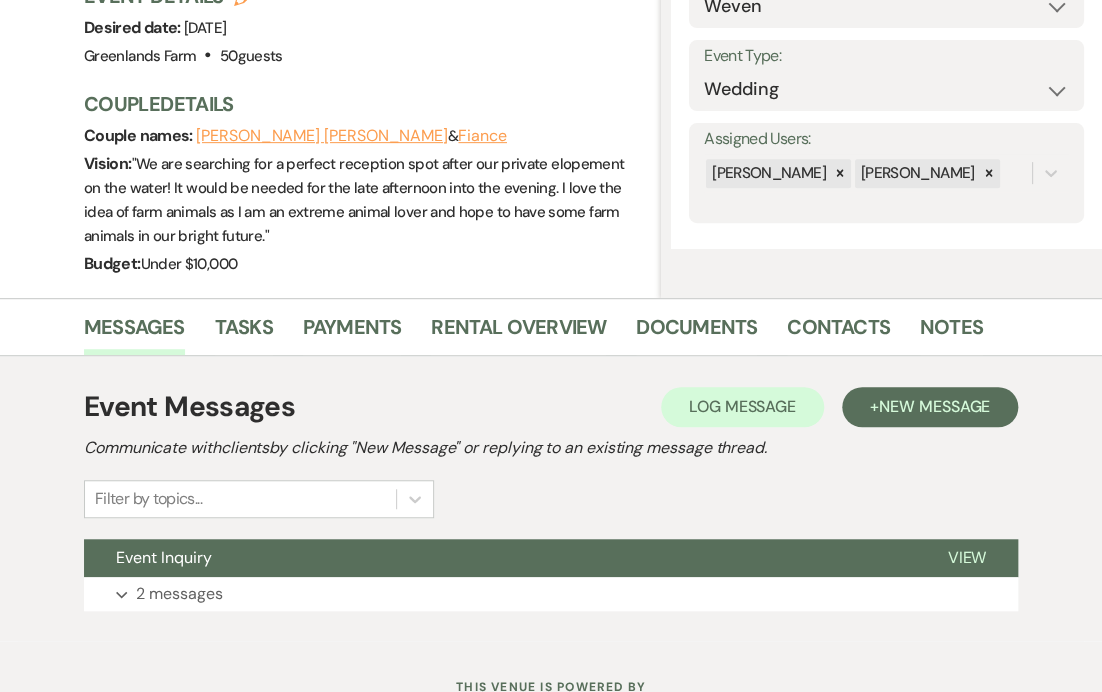 scroll, scrollTop: 284, scrollLeft: 0, axis: vertical 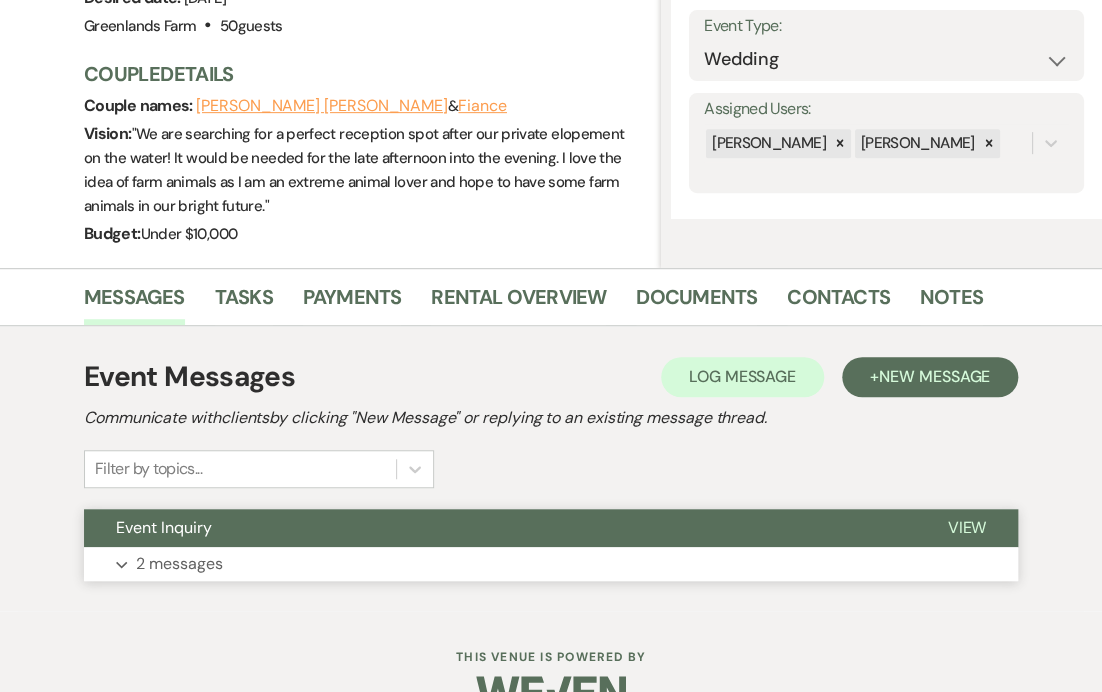 click on "Expand 2 messages" at bounding box center (551, 564) 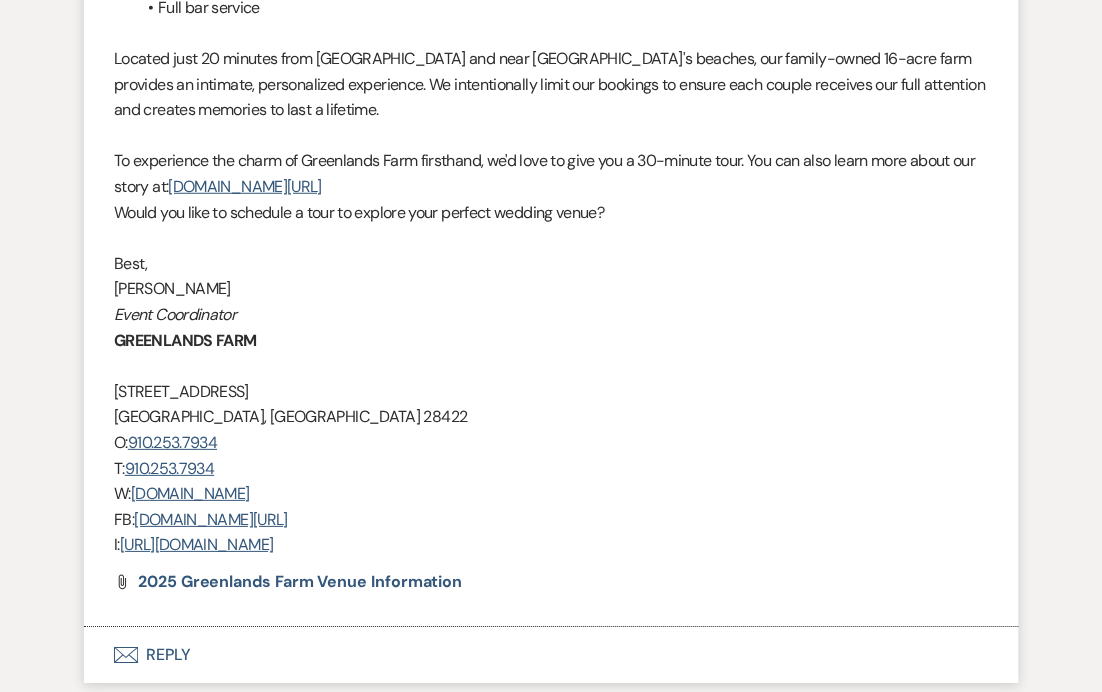 scroll, scrollTop: 1984, scrollLeft: 0, axis: vertical 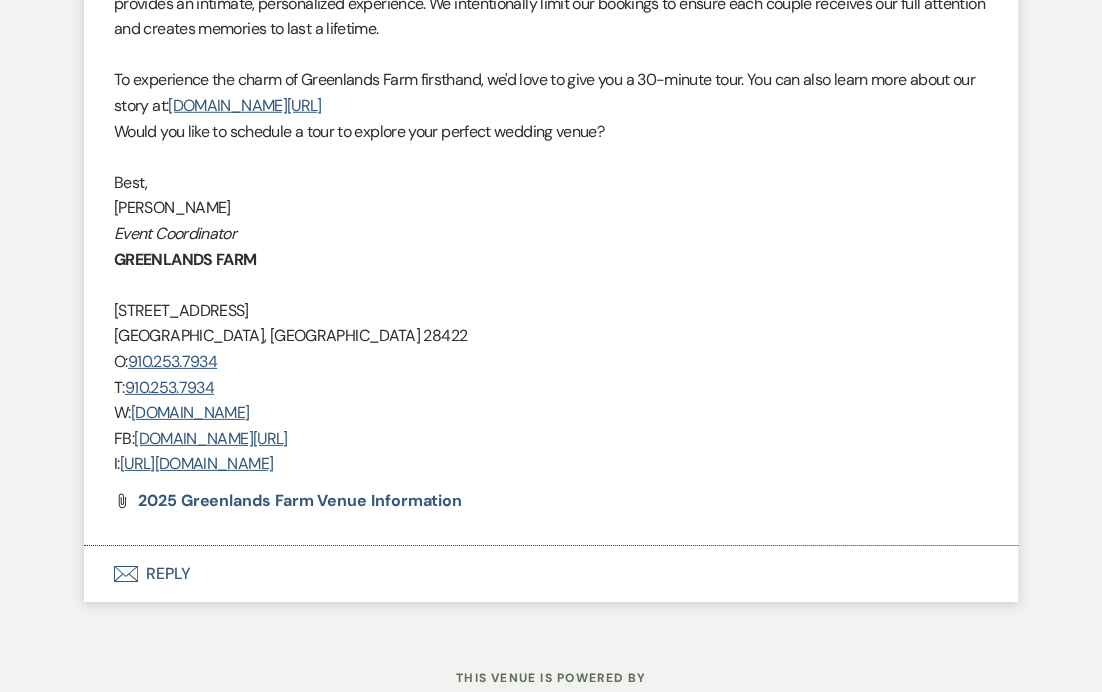 click on "Envelope Reply" at bounding box center (551, 574) 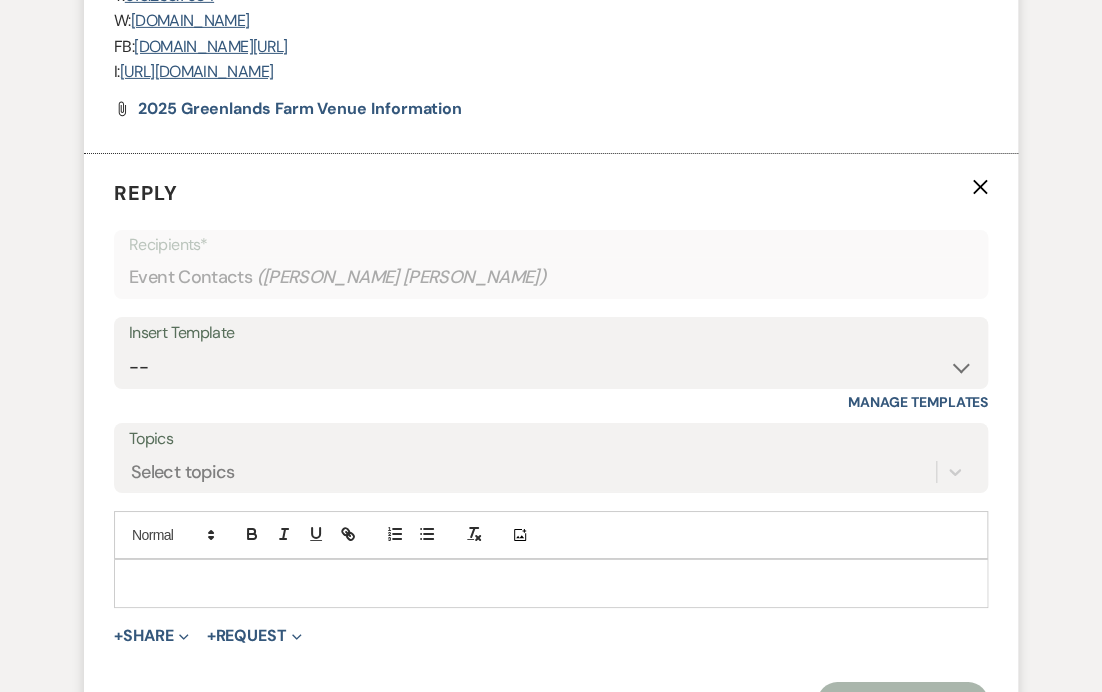 scroll, scrollTop: 2378, scrollLeft: 0, axis: vertical 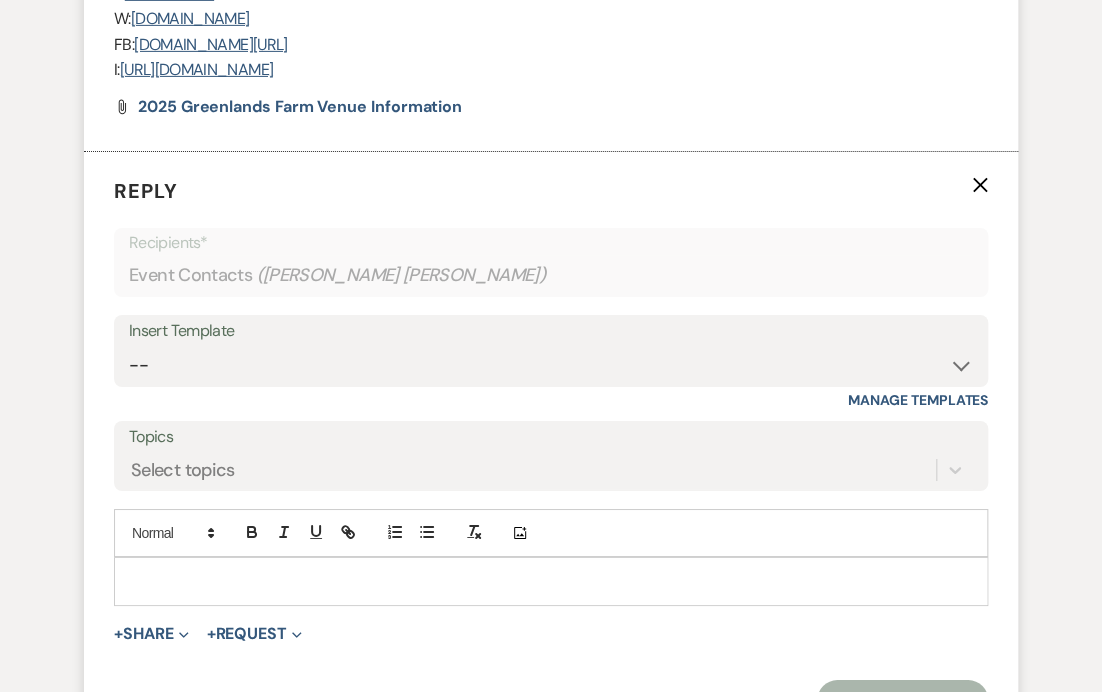 click at bounding box center (551, 581) 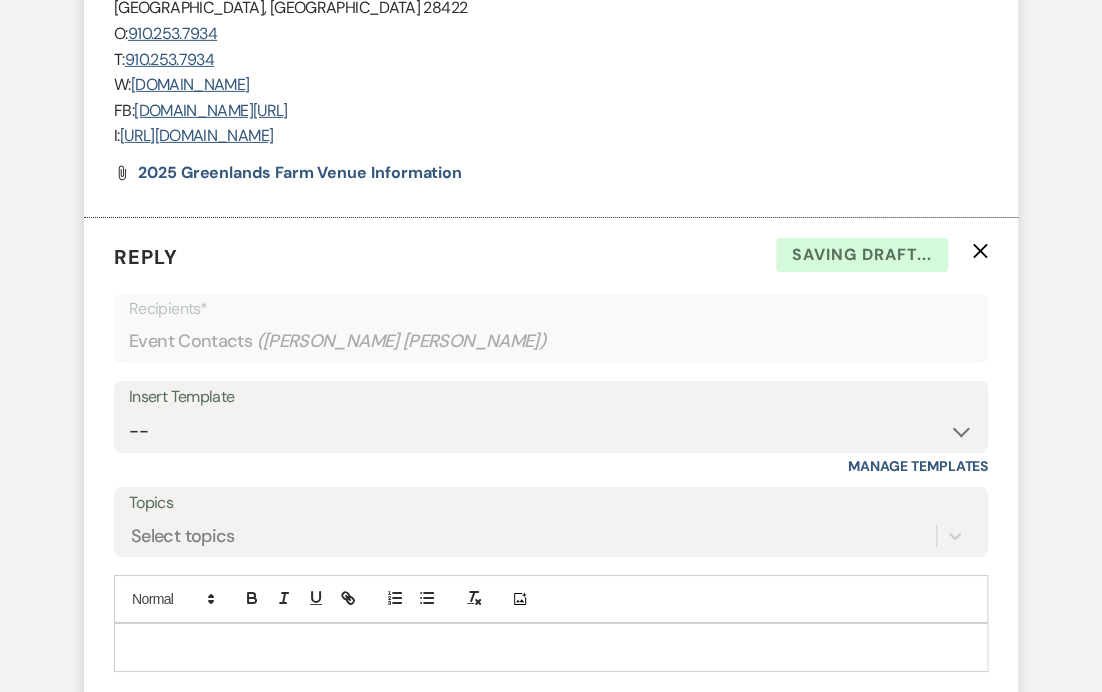 scroll, scrollTop: 2278, scrollLeft: 0, axis: vertical 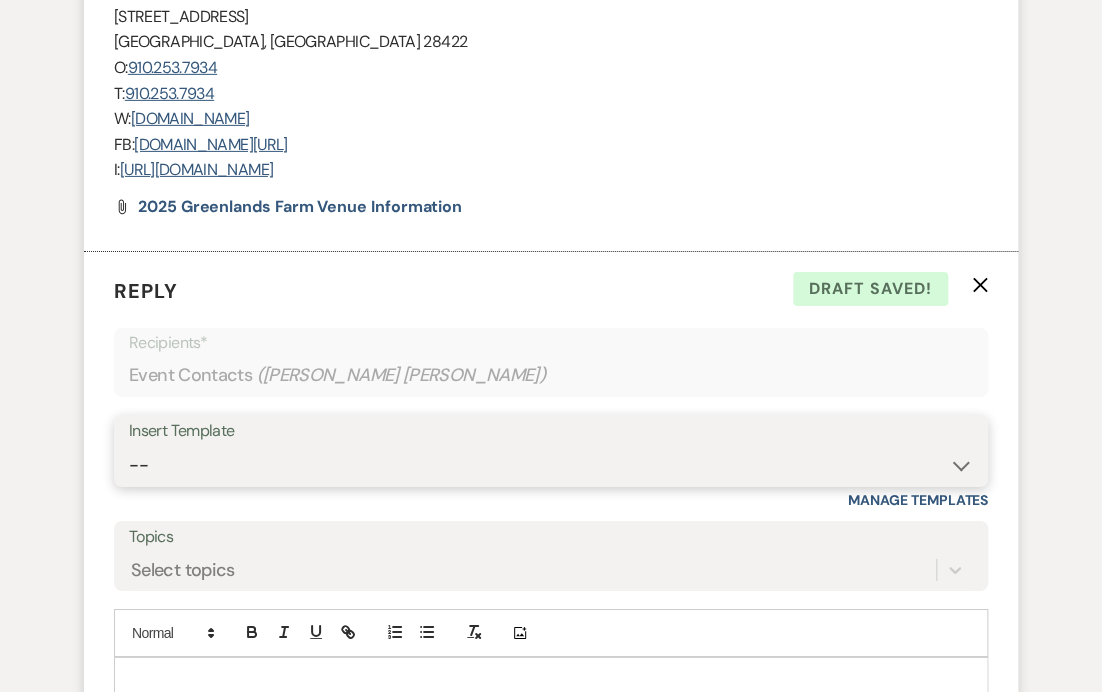 click on "-- Day of Suggestions Venue Decor Review Request Greenlands Farm Inquiry Response Tour Request Response Follow Up Contract Tour Instructions  Party Payment Link & Event Insurance Tables, Chairs, & Arbor Bar Service Website  Vendor List Follow Up Inquiry 2025 Special Price List Final Payment & Event Insurance Event Questionnaire" at bounding box center [551, 465] 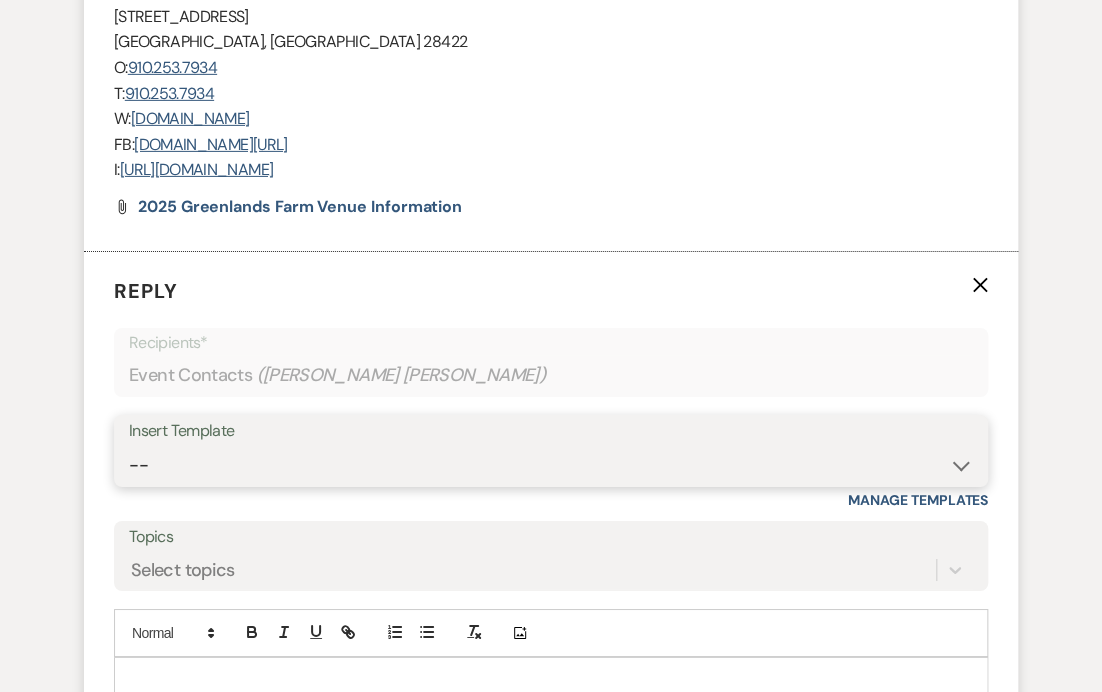 select on "2258" 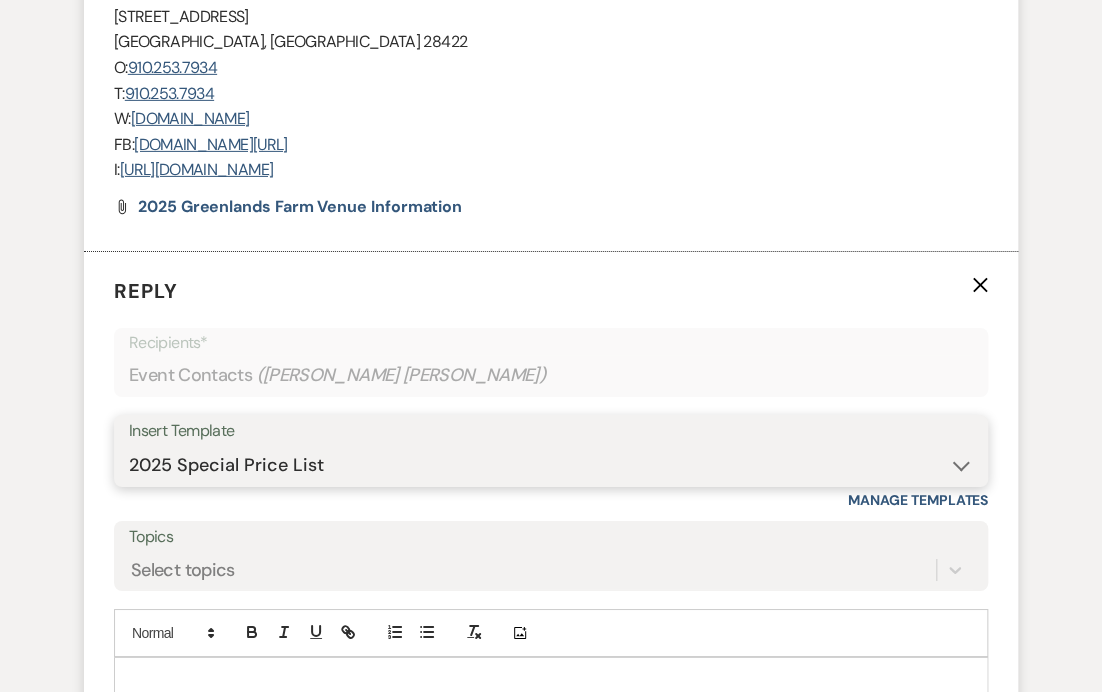 click on "-- Day of Suggestions Venue Decor Review Request Greenlands Farm Inquiry Response Tour Request Response Follow Up Contract Tour Instructions  Party Payment Link & Event Insurance Tables, Chairs, & Arbor Bar Service Website  Vendor List Follow Up Inquiry 2025 Special Price List Final Payment & Event Insurance Event Questionnaire" at bounding box center (551, 465) 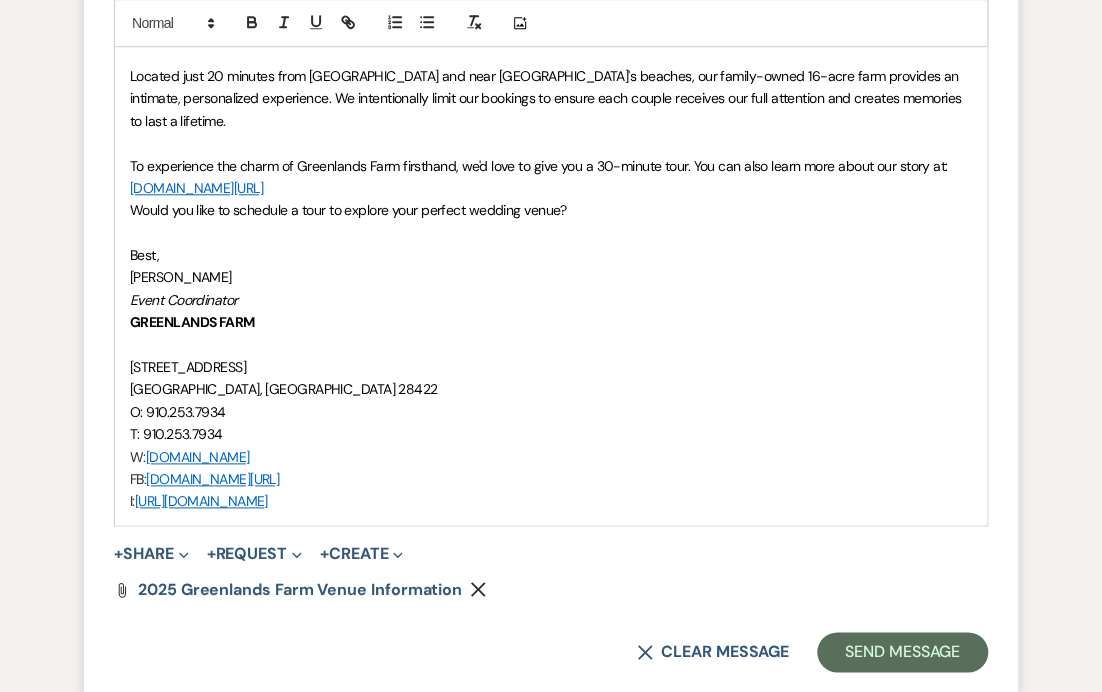 scroll, scrollTop: 3378, scrollLeft: 0, axis: vertical 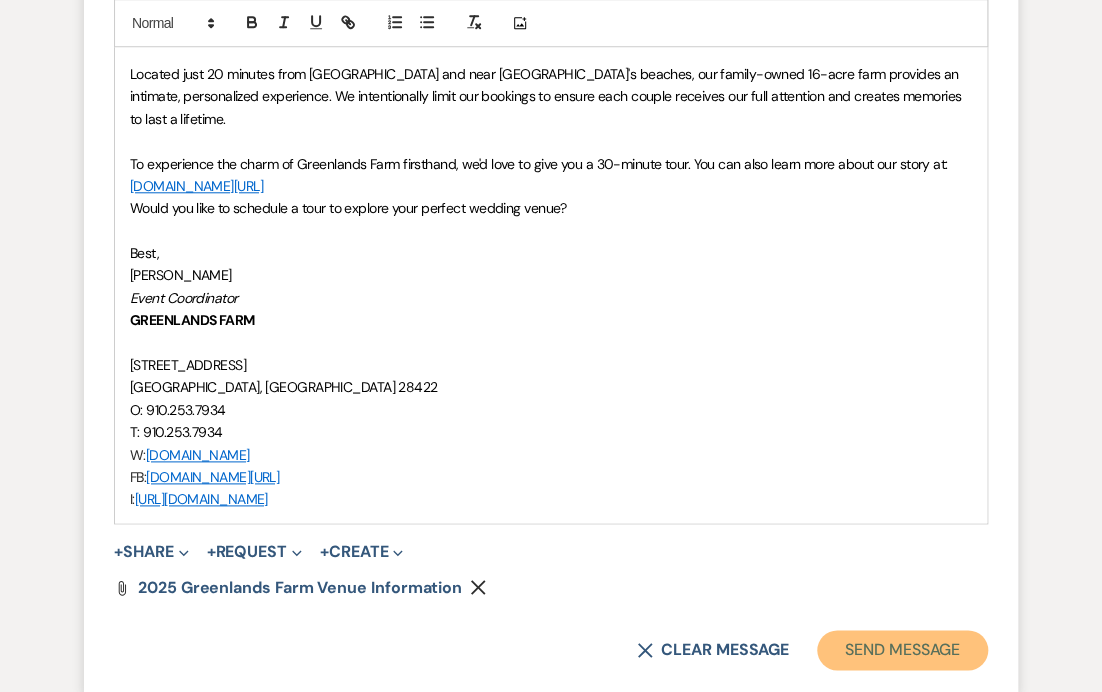 click on "Send Message" at bounding box center [902, 650] 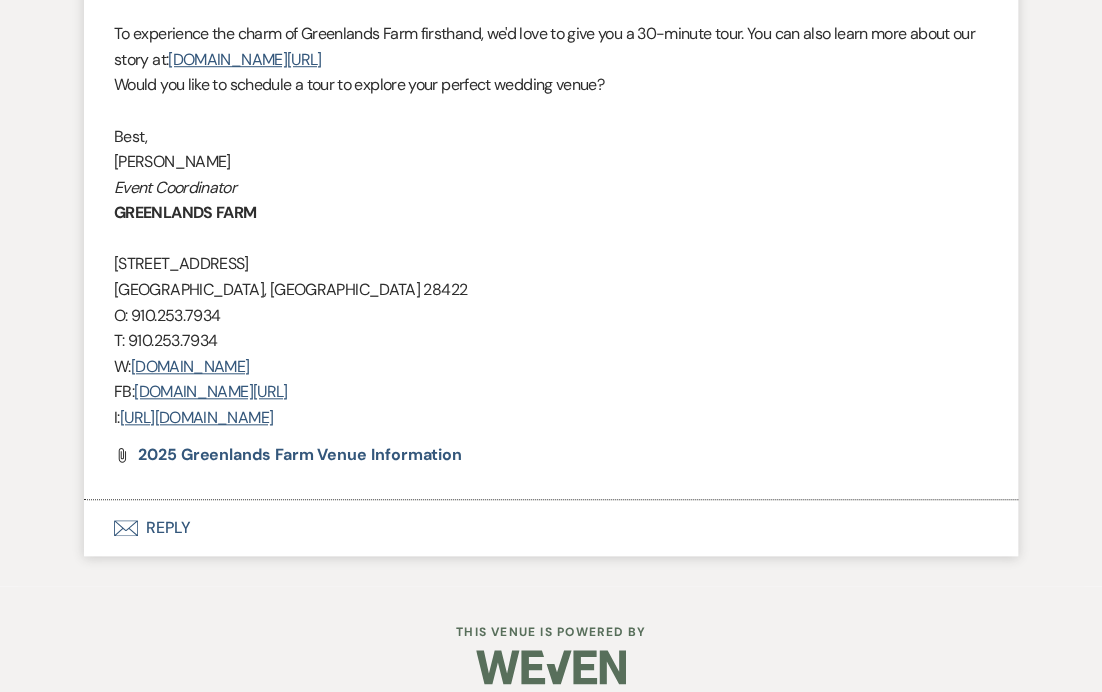 scroll, scrollTop: 3220, scrollLeft: 0, axis: vertical 